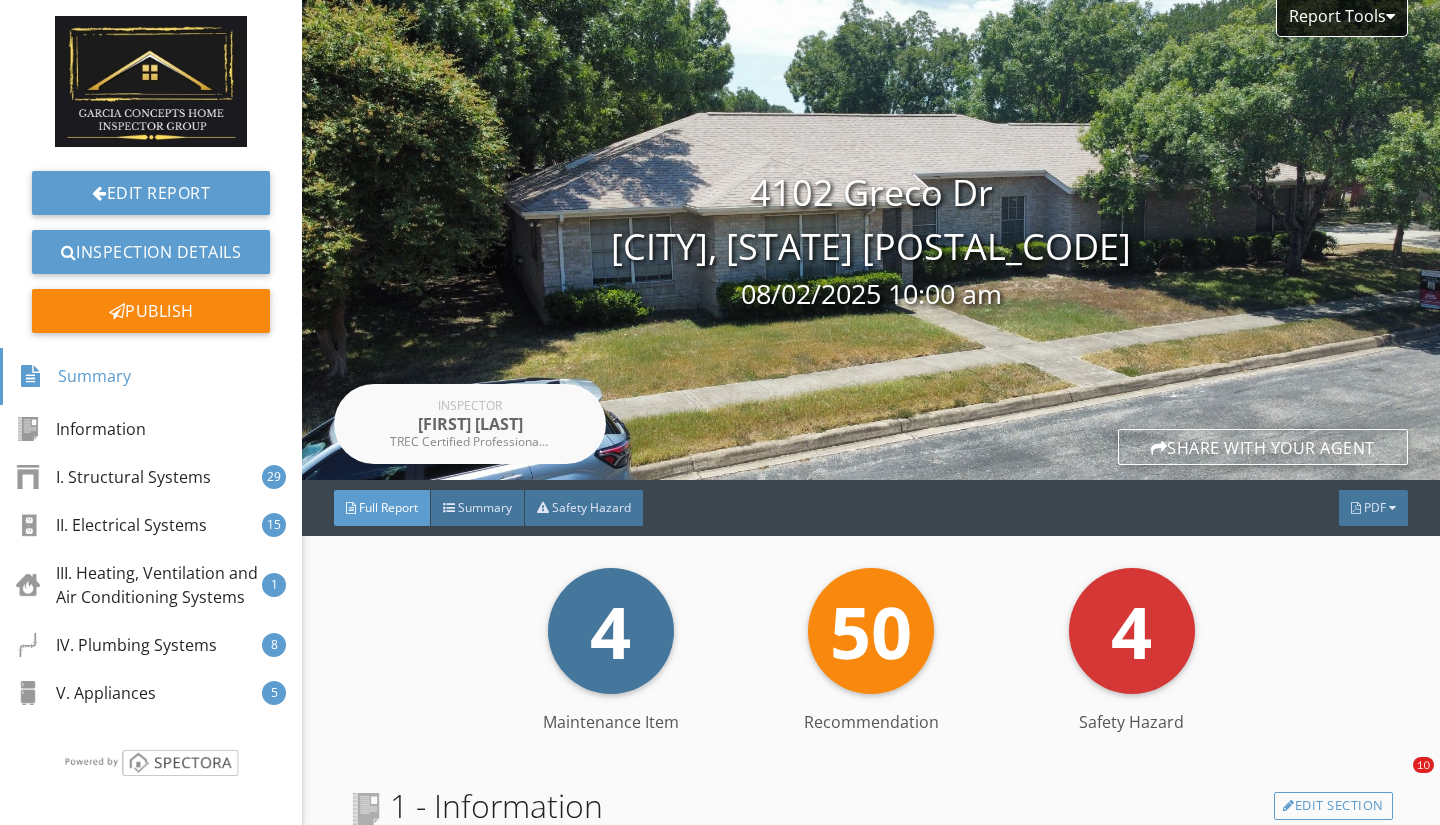 scroll, scrollTop: 0, scrollLeft: 0, axis: both 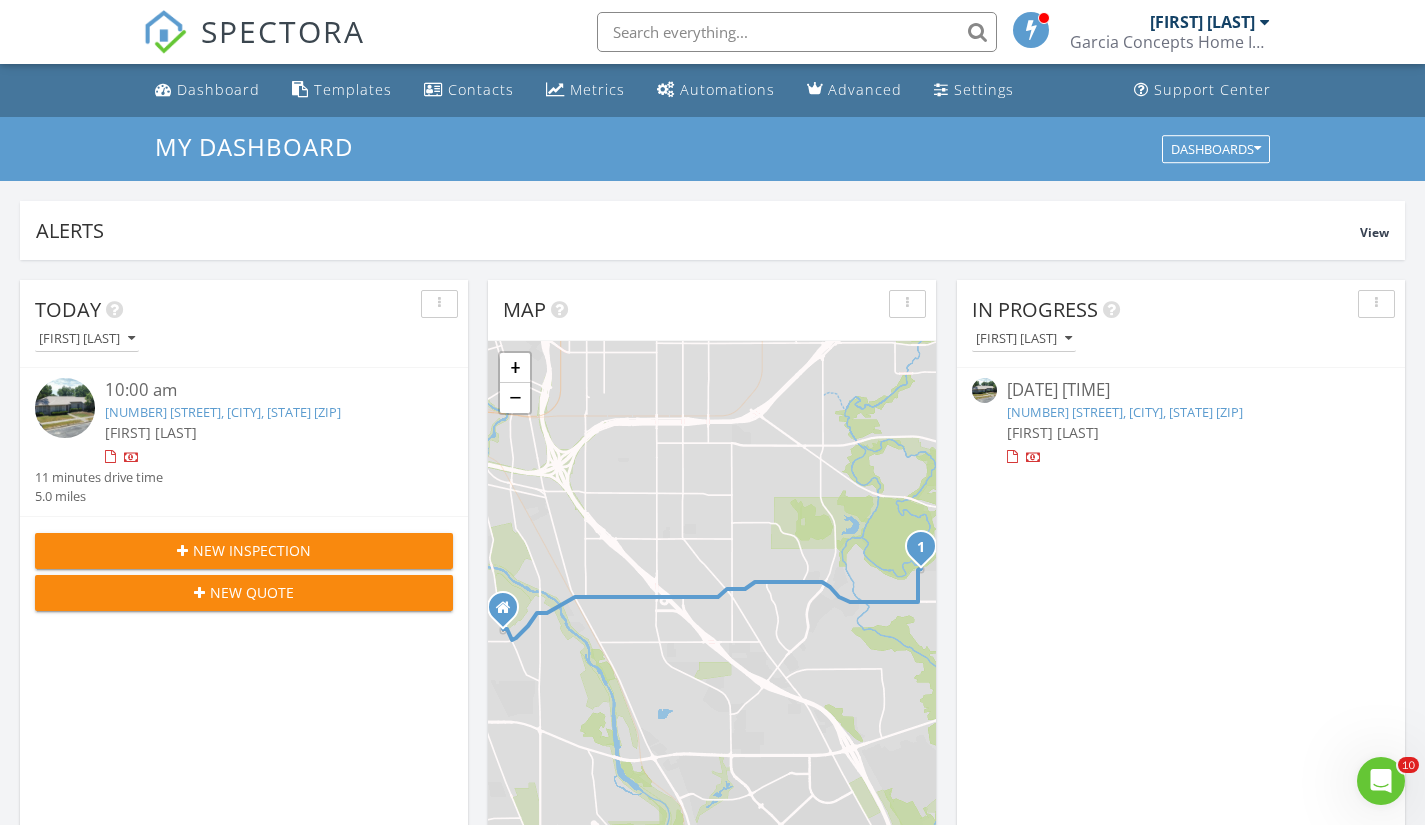 click on "Alerts
View" at bounding box center (712, 230) 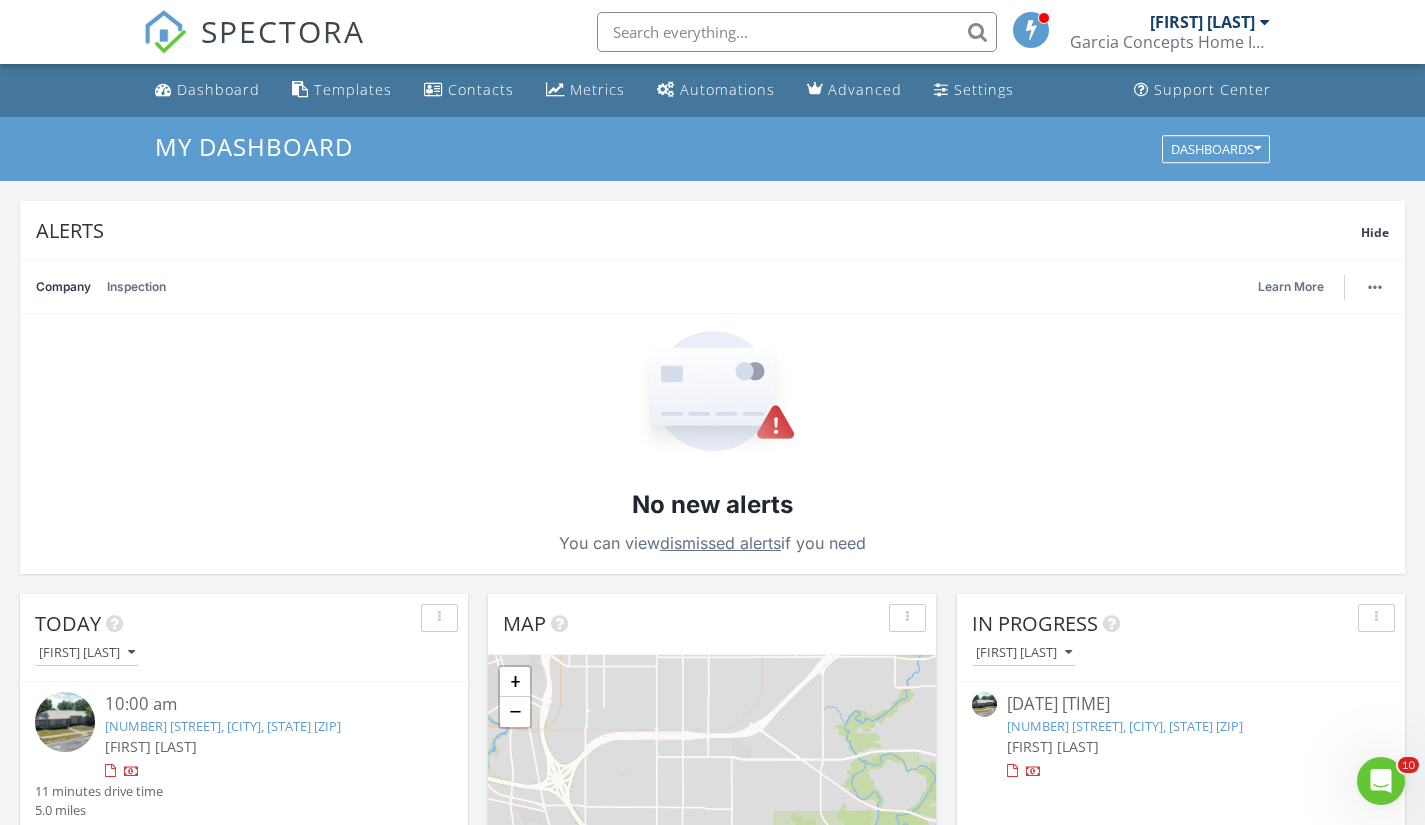 click on "Alerts" at bounding box center [698, 230] 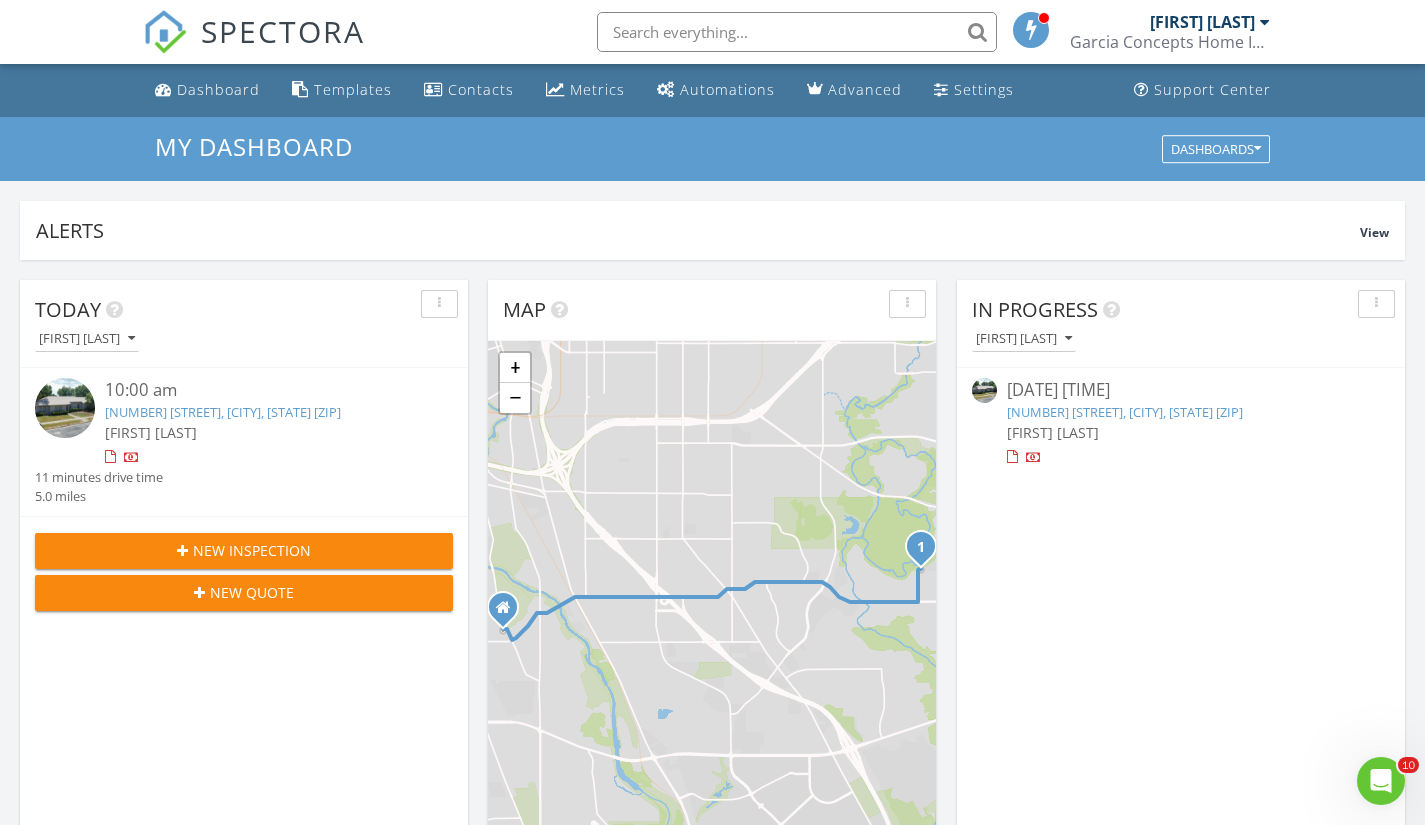 click on "Alerts" at bounding box center [698, 230] 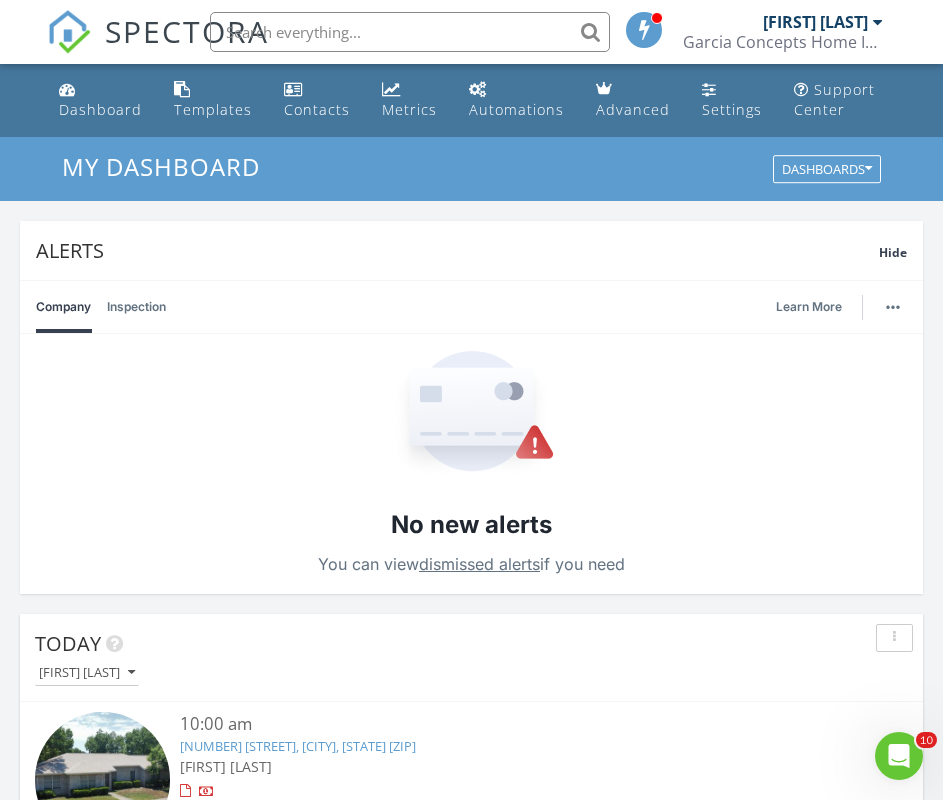 scroll, scrollTop: 3451, scrollLeft: 974, axis: both 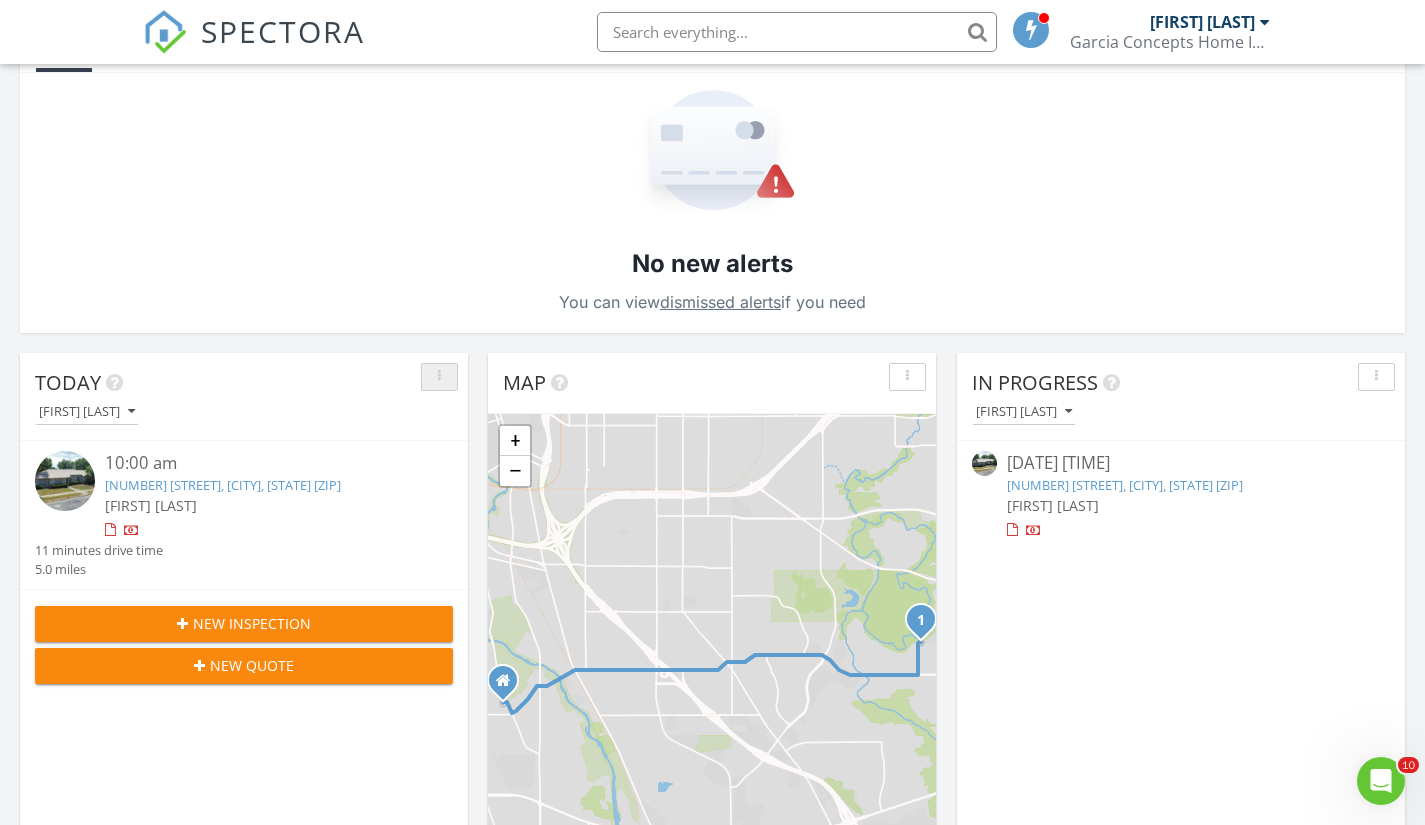 click at bounding box center [439, 377] 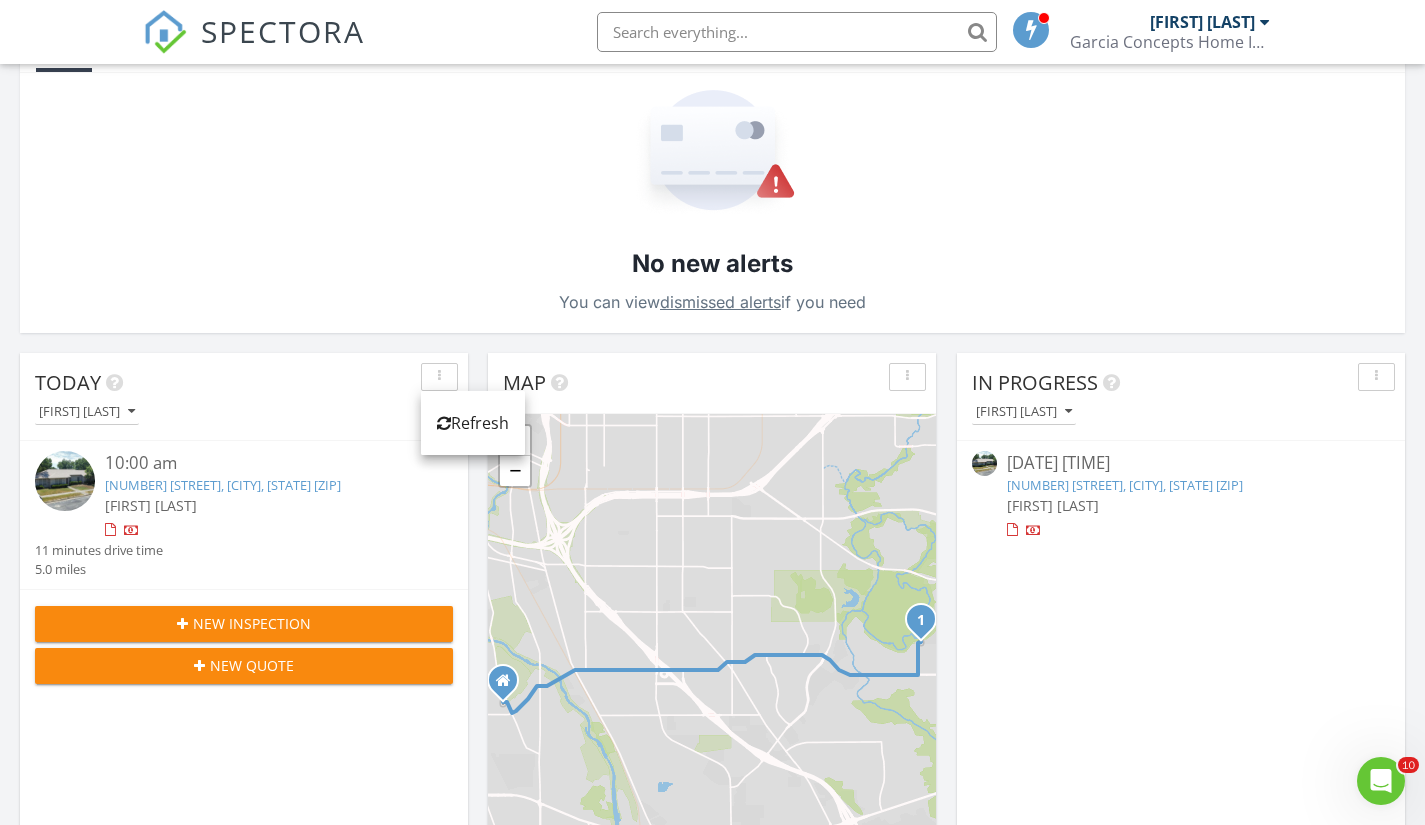 click at bounding box center (65, 481) 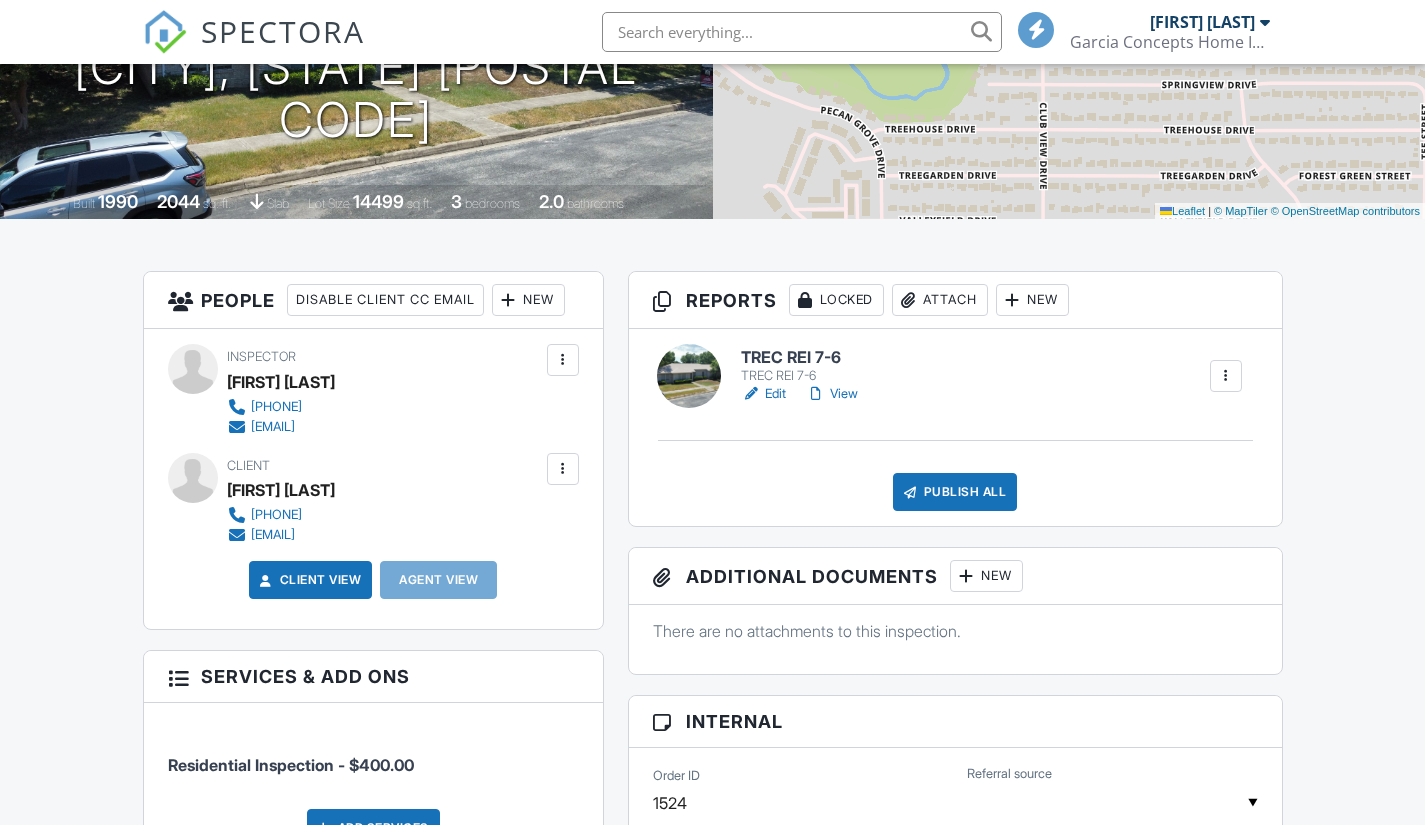 scroll, scrollTop: 315, scrollLeft: 0, axis: vertical 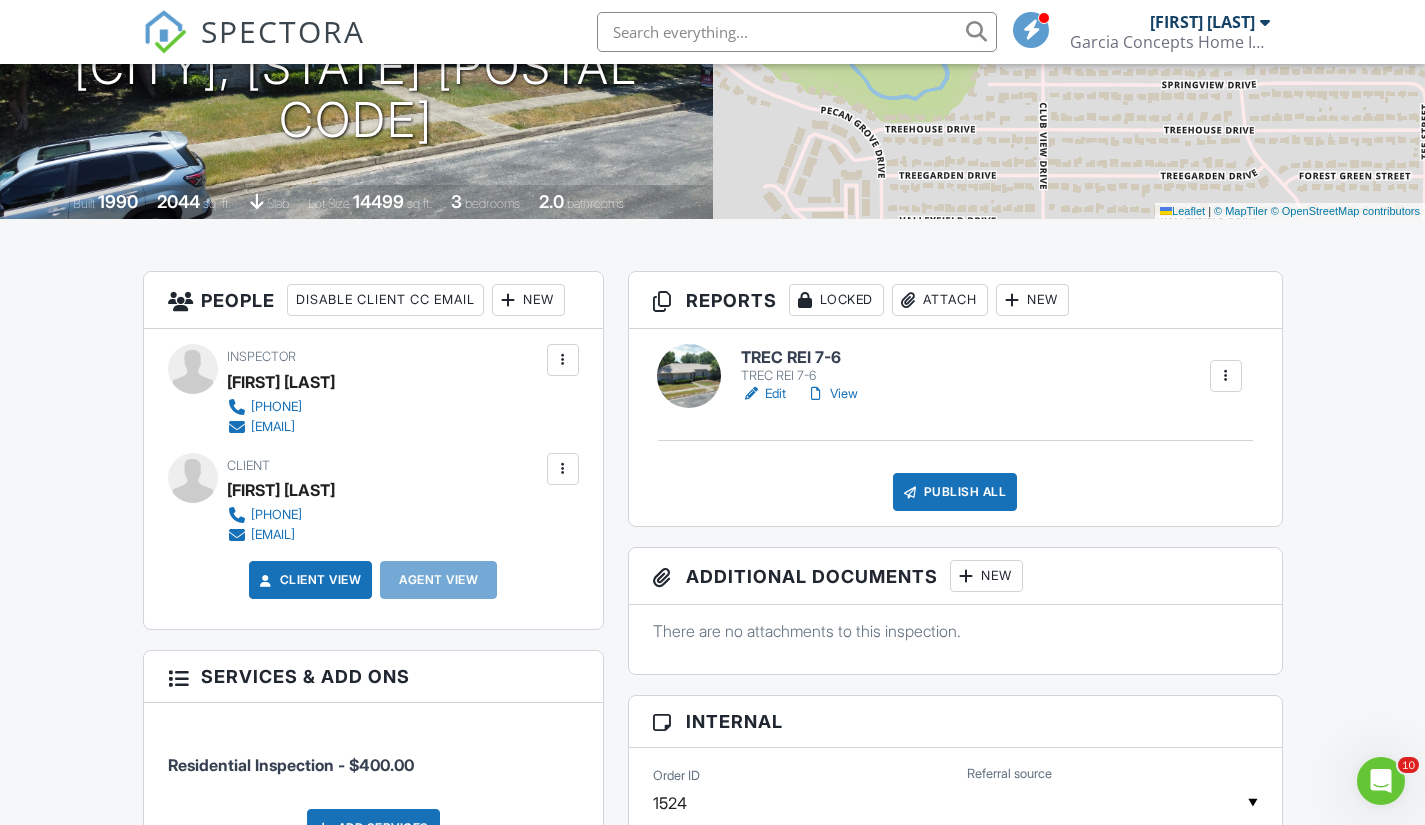 click at bounding box center (563, 469) 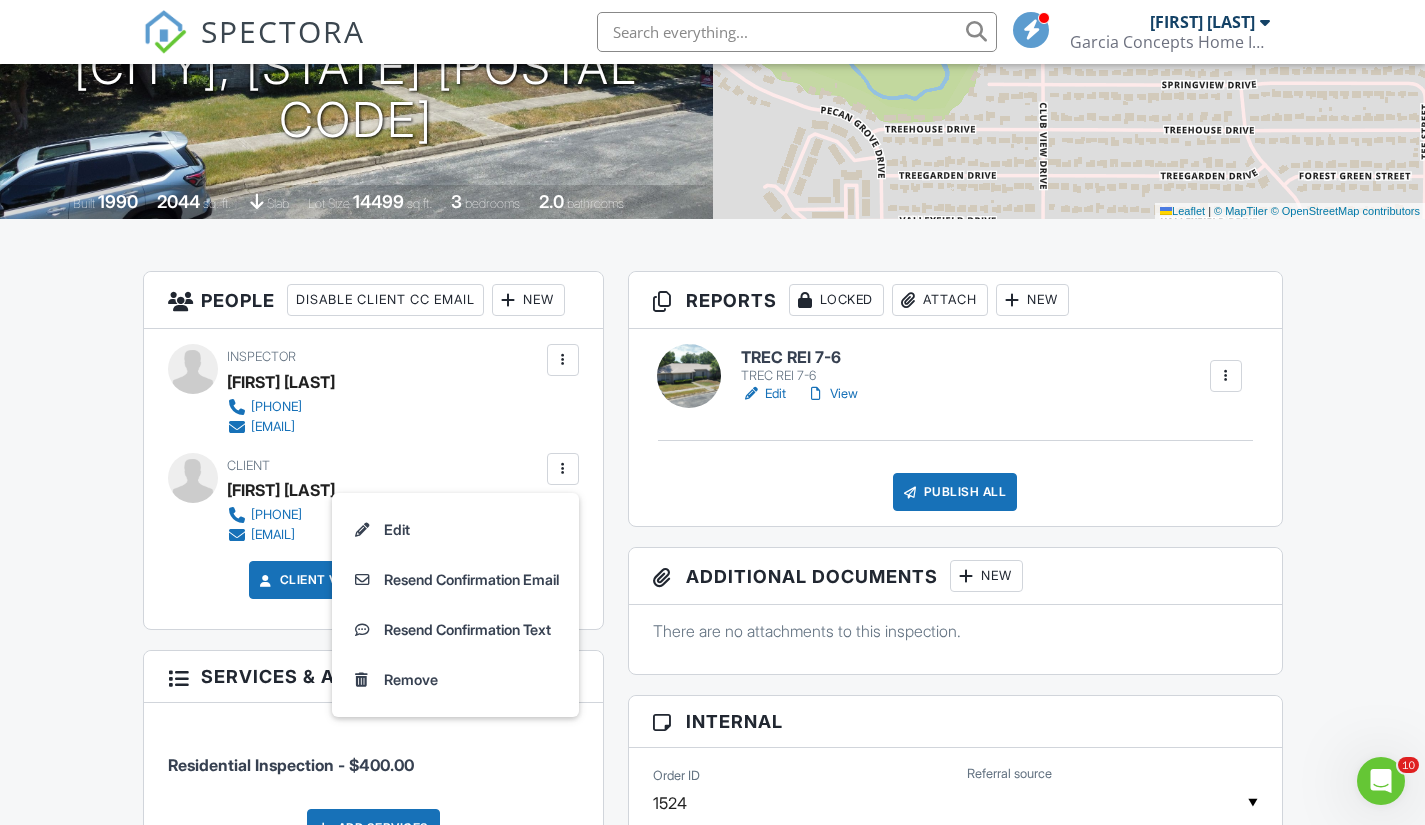 click on "Edit" at bounding box center (455, 530) 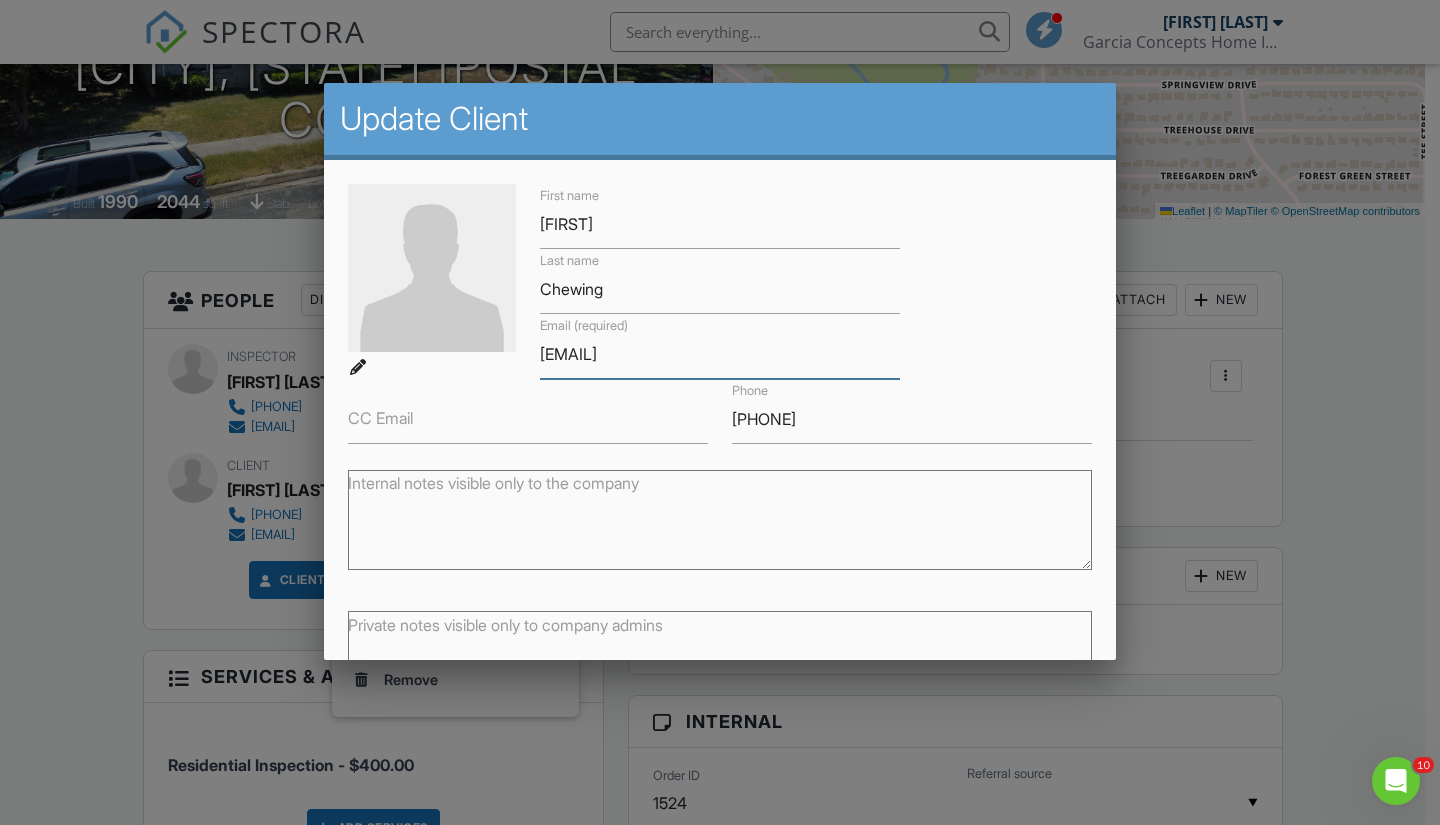 click on "josepzn@gmail.com" at bounding box center (720, 354) 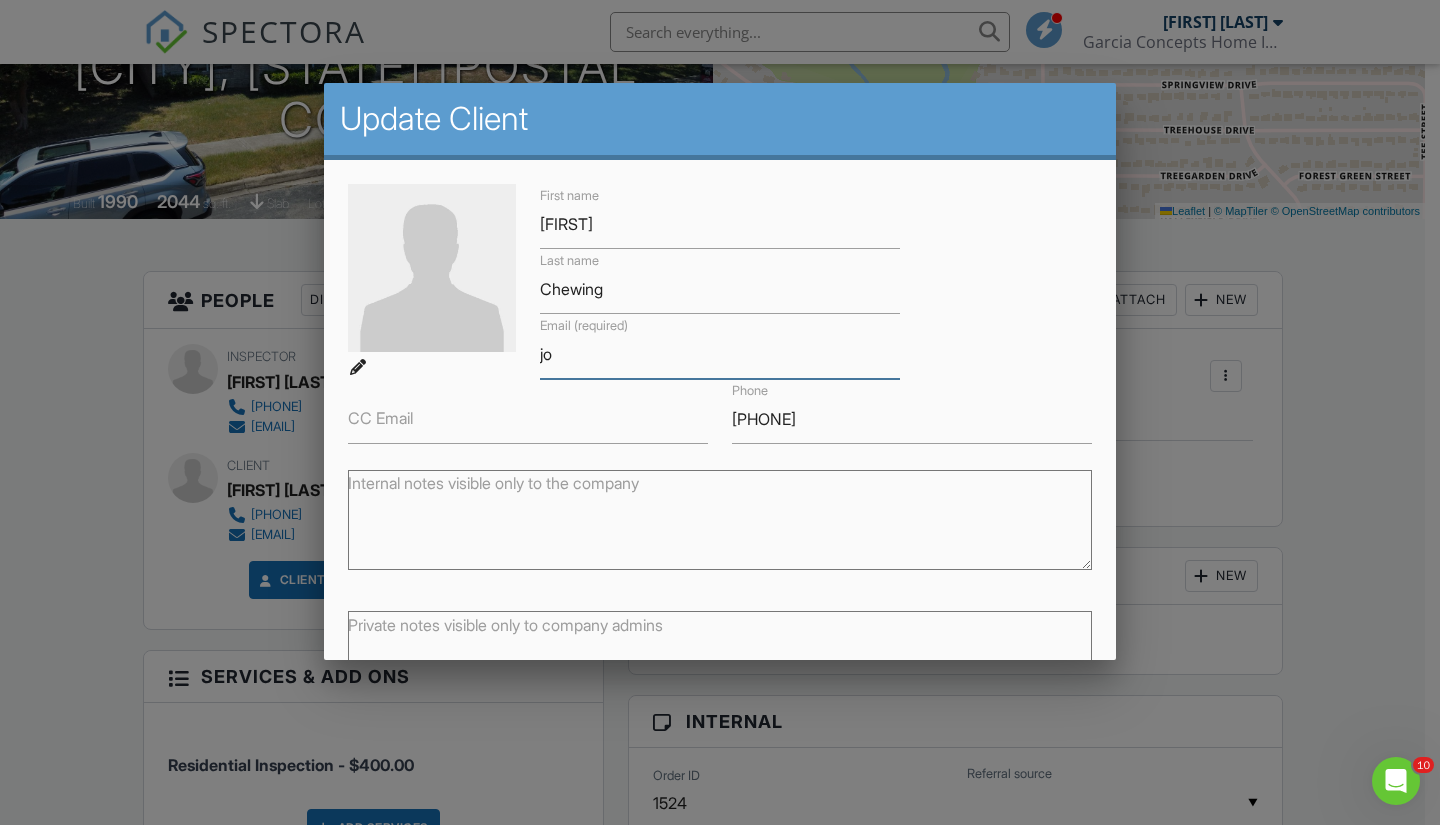 type on "j" 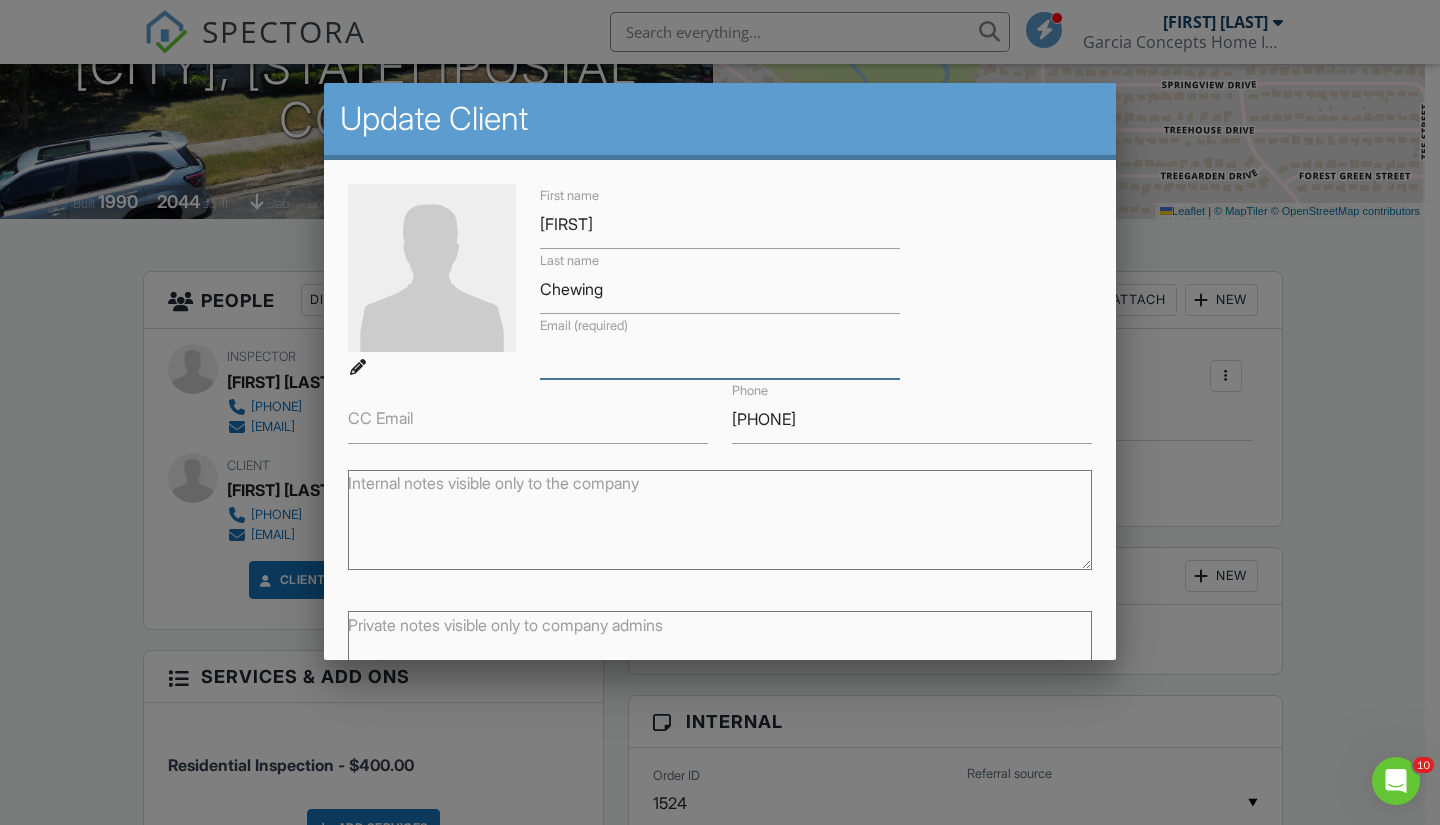 click on "Email (required)" at bounding box center (720, 354) 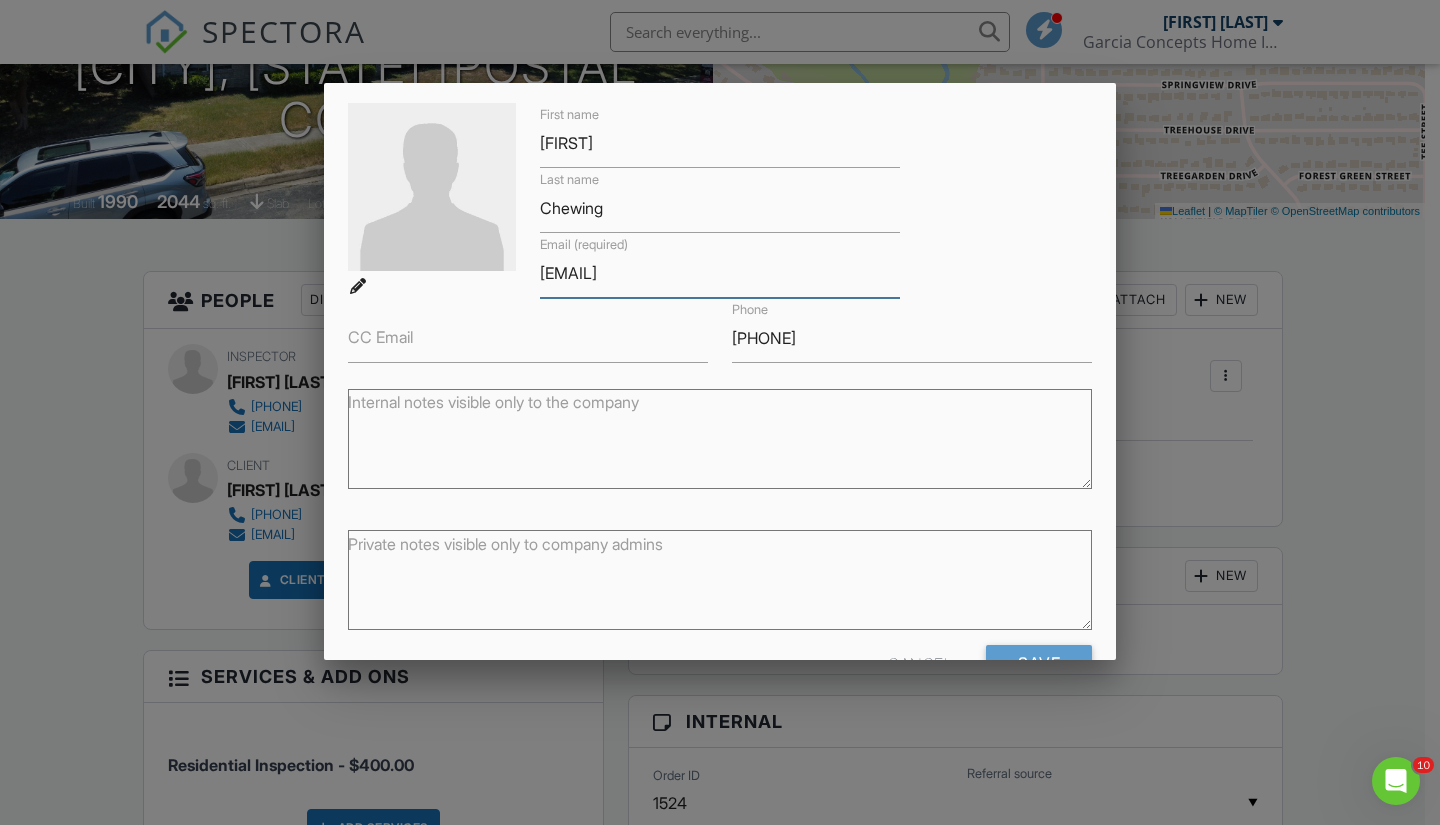 scroll, scrollTop: 142, scrollLeft: 0, axis: vertical 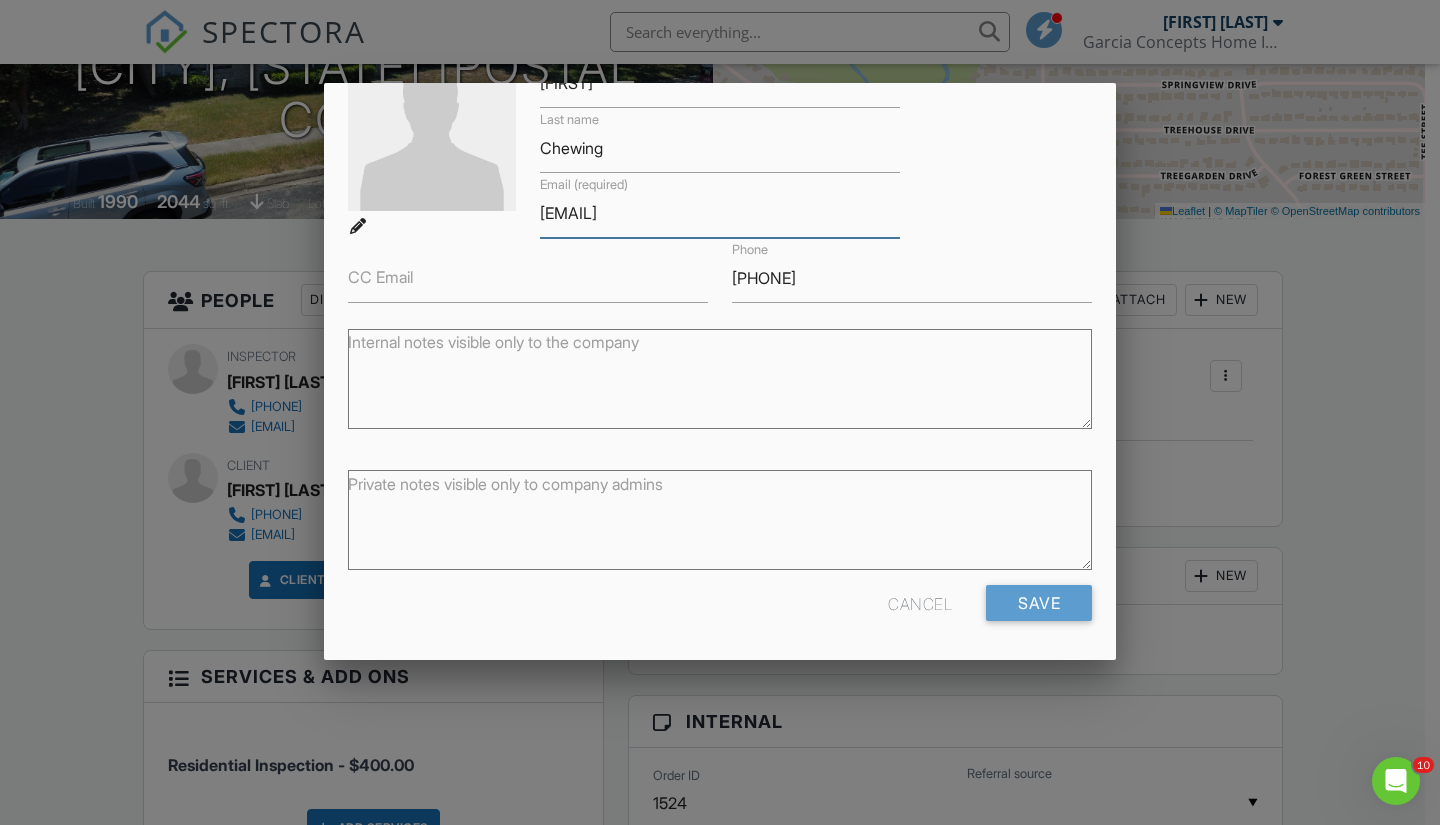 type on "Elizachewning@yahoo.com" 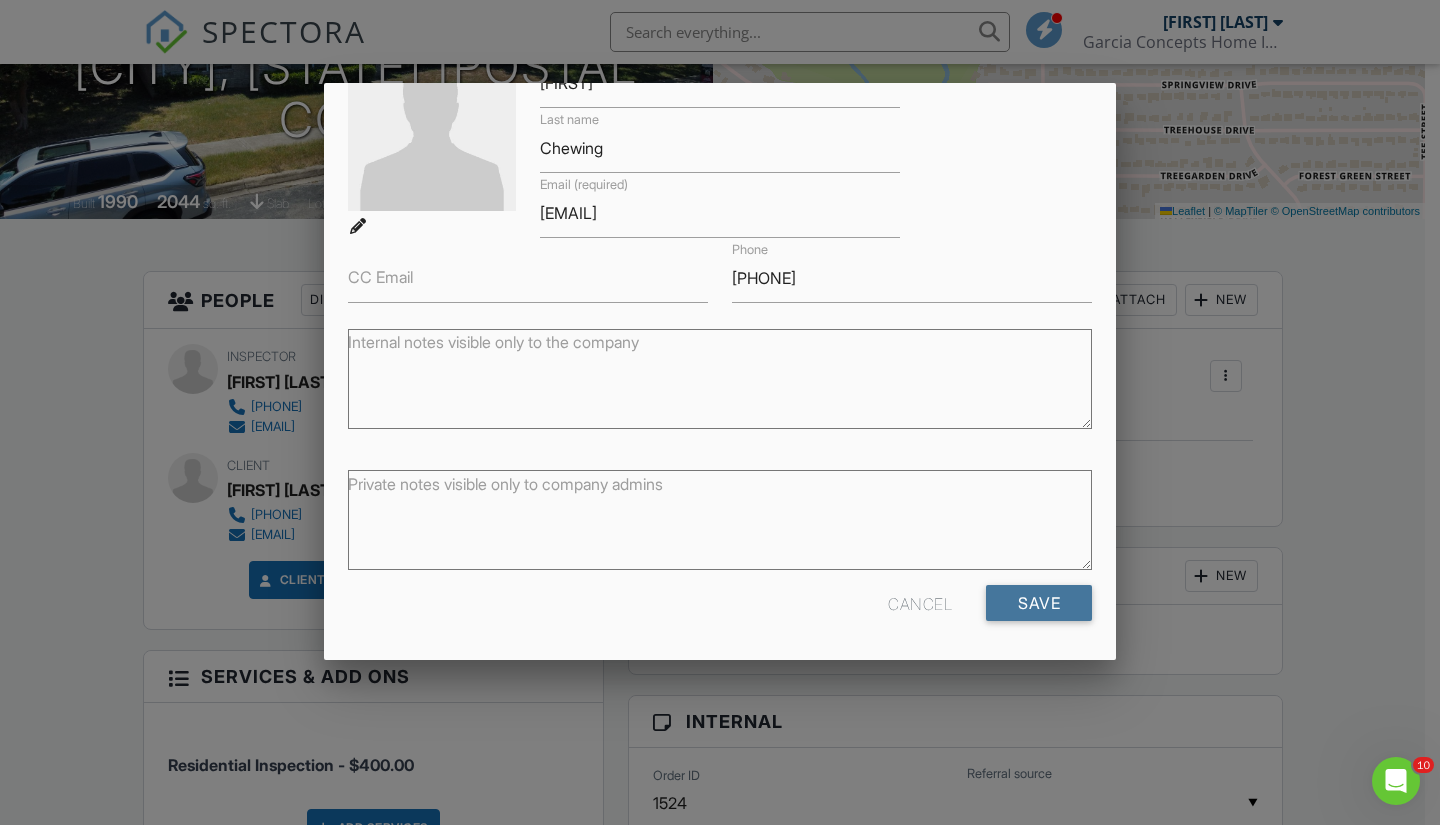 click on "Save" at bounding box center (1039, 603) 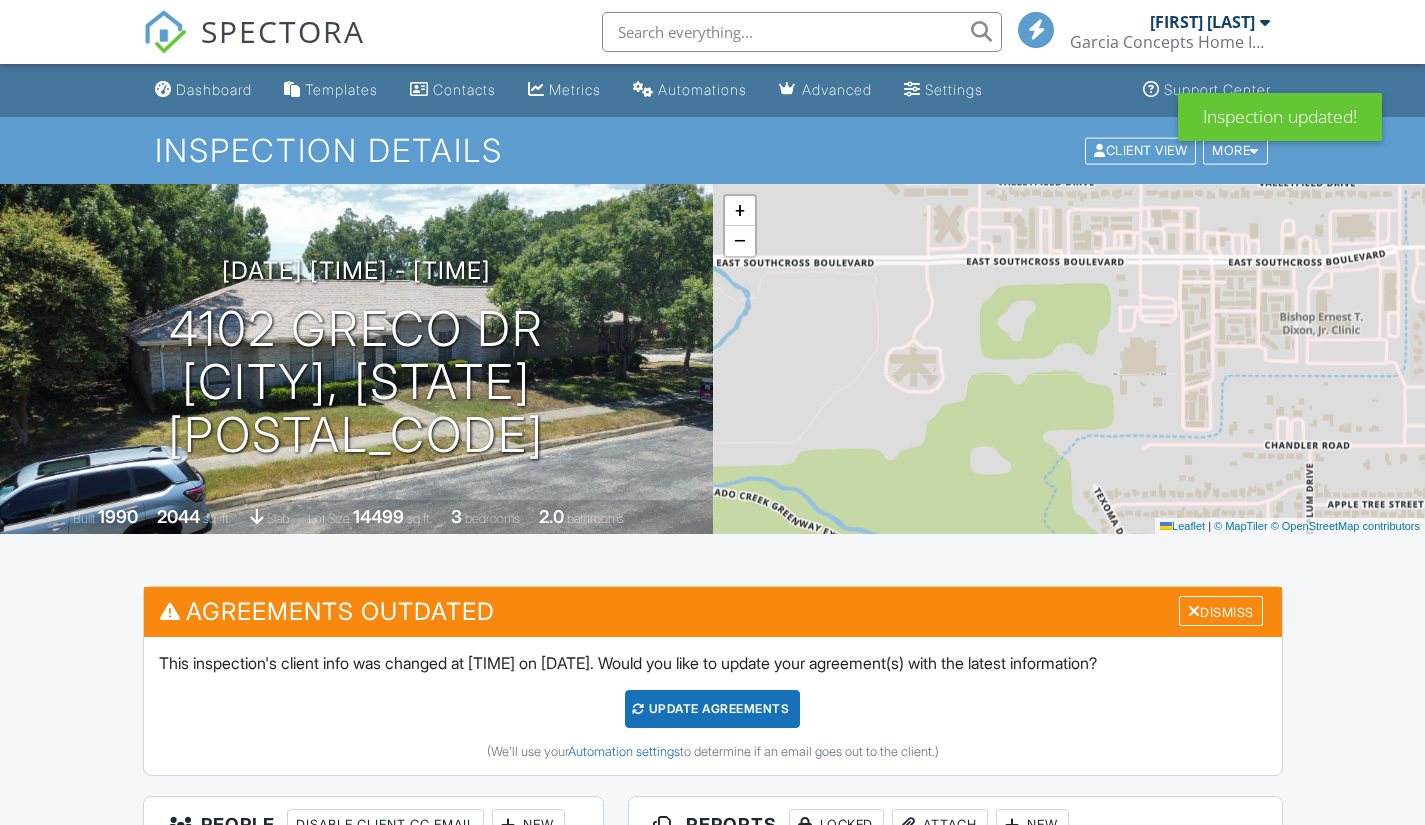 scroll, scrollTop: 577, scrollLeft: 0, axis: vertical 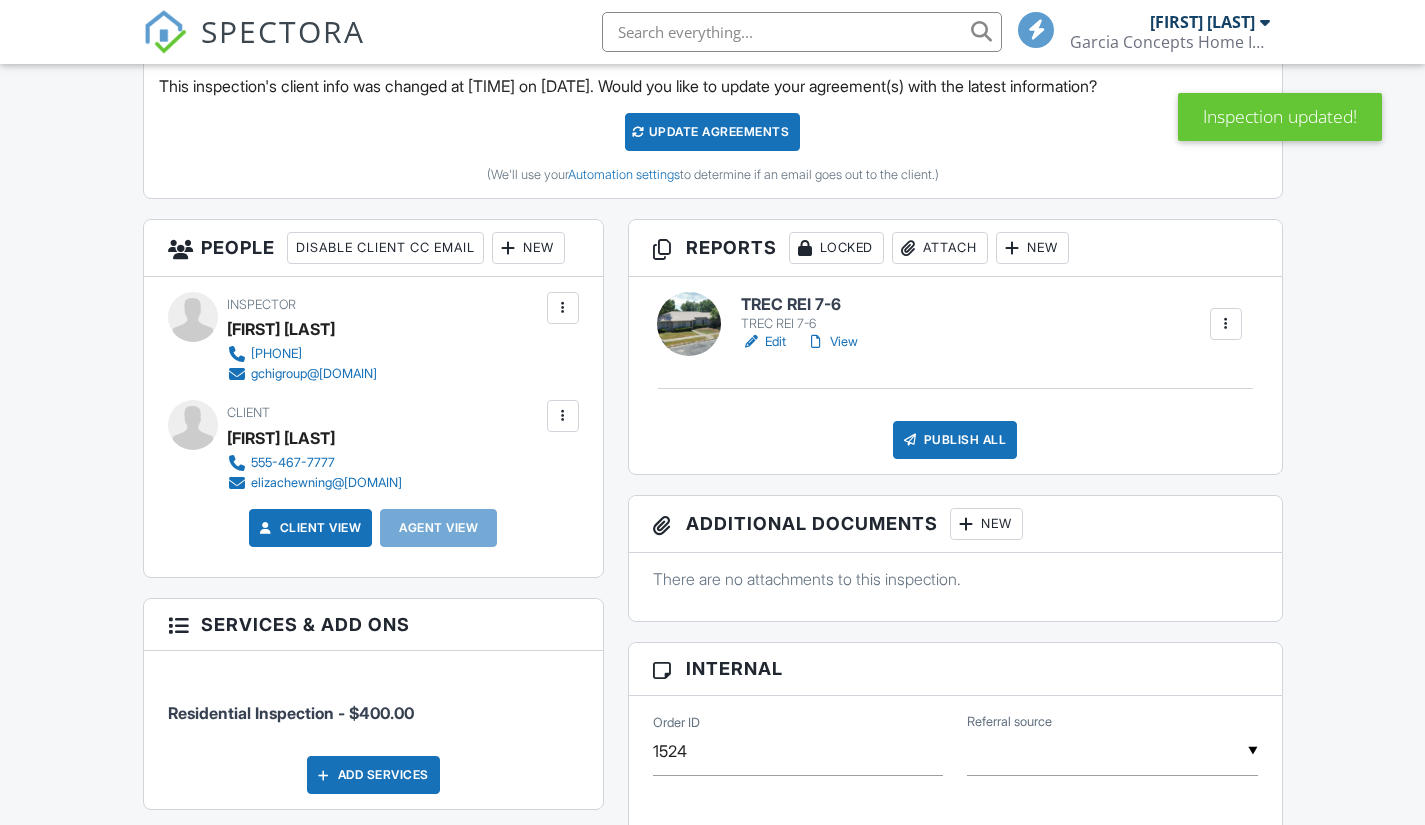 click on "Agent View" at bounding box center [438, 528] 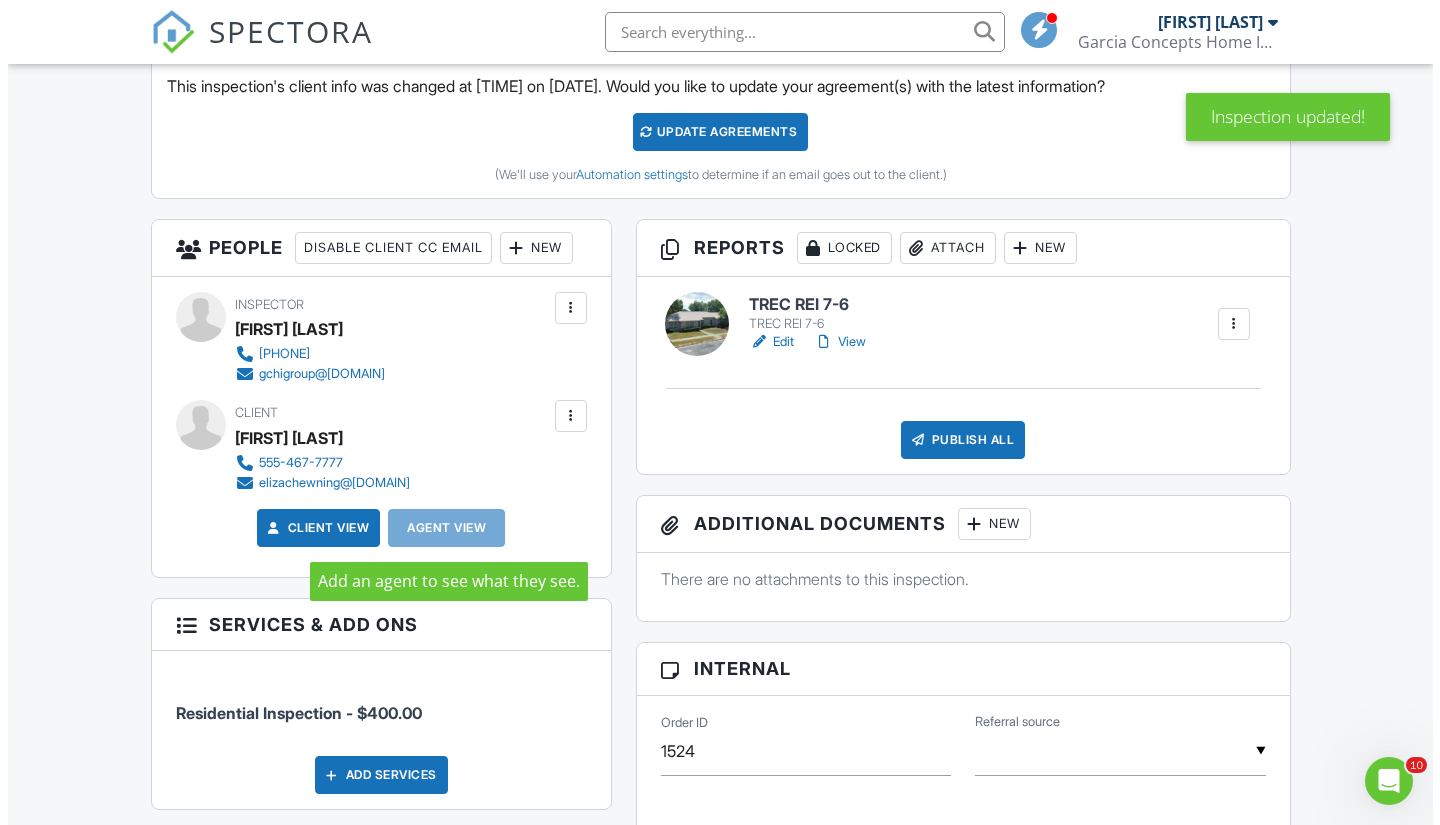 scroll, scrollTop: 0, scrollLeft: 0, axis: both 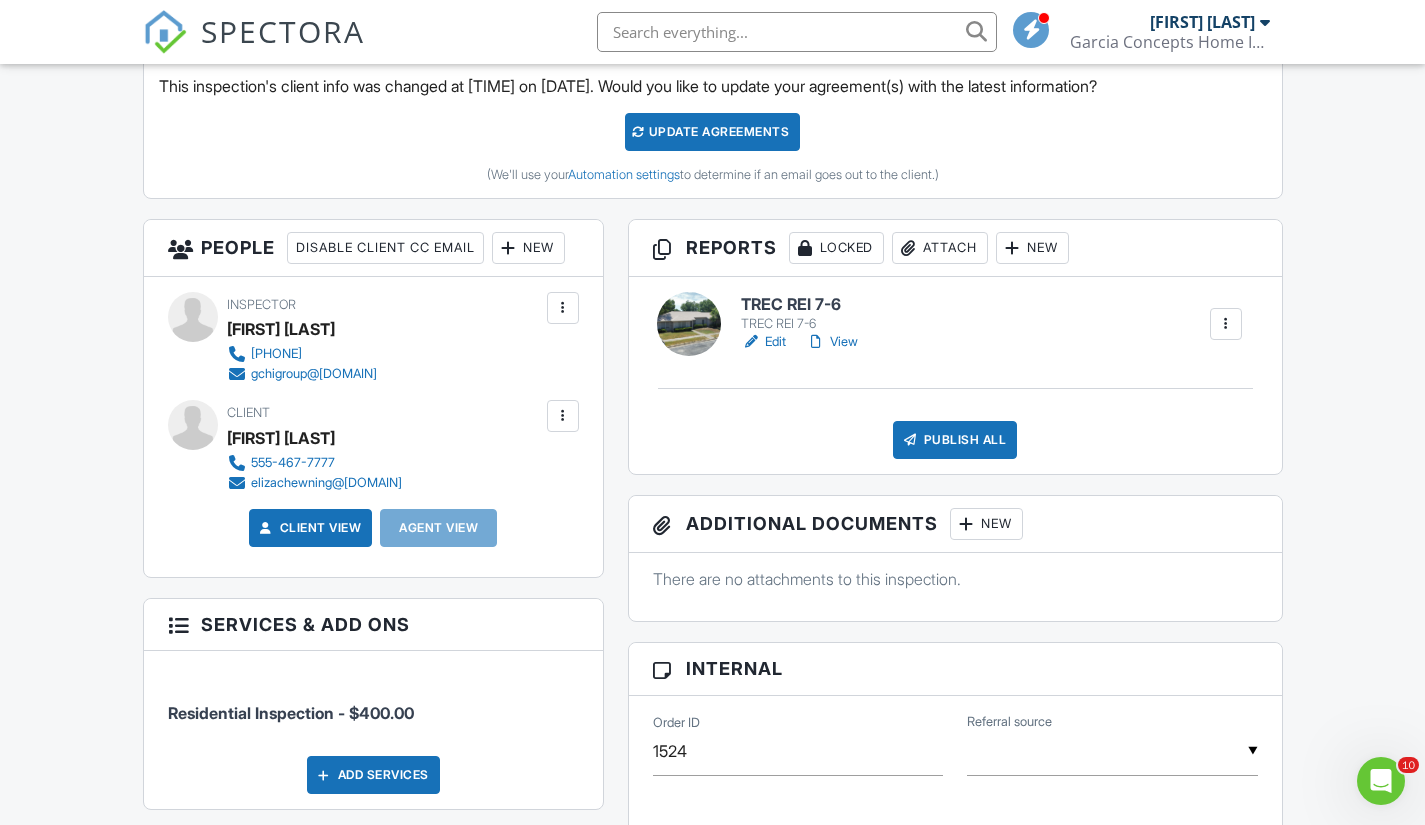 click on "New" at bounding box center (528, 248) 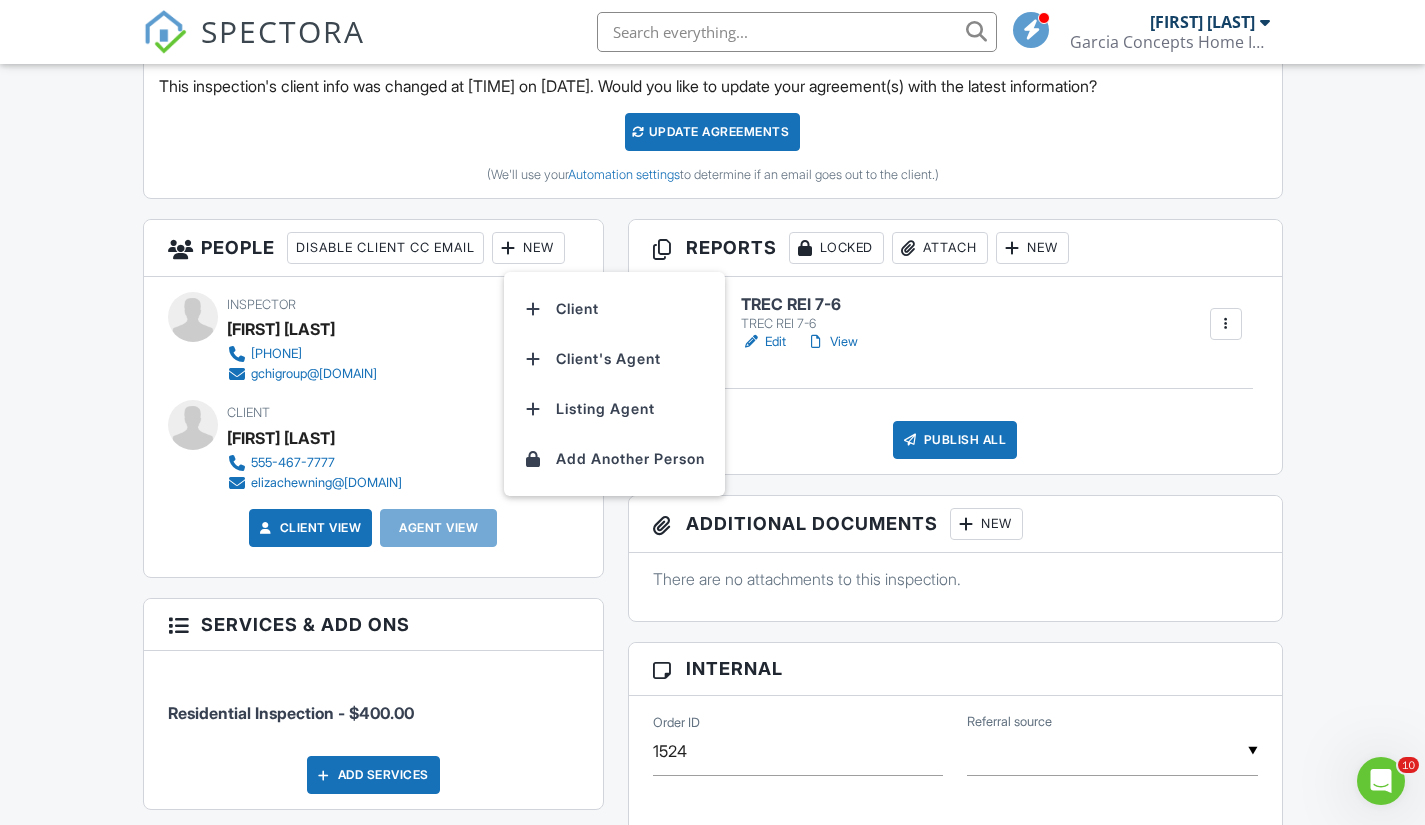 click on "Client's Agent" at bounding box center (614, 359) 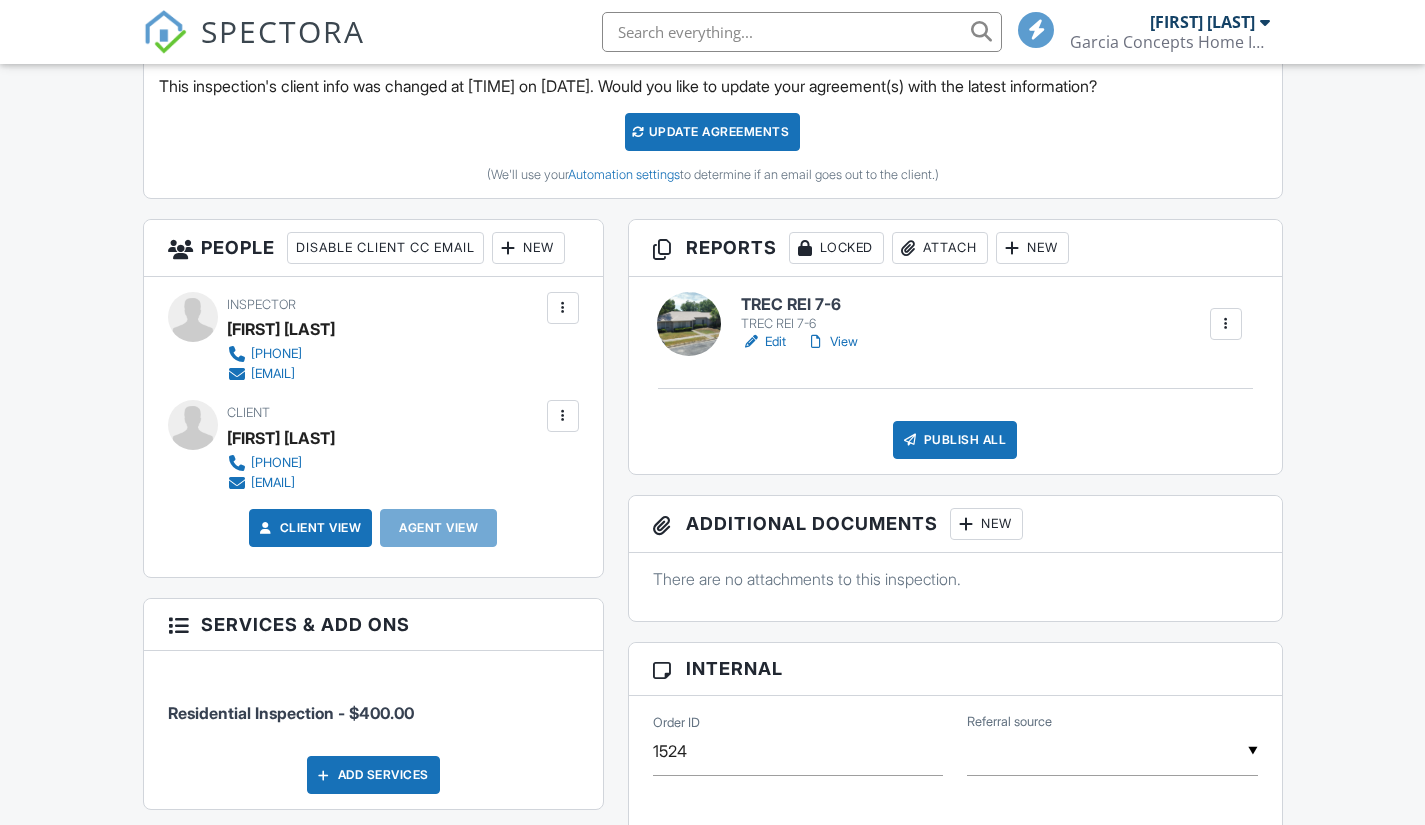 scroll, scrollTop: 577, scrollLeft: 0, axis: vertical 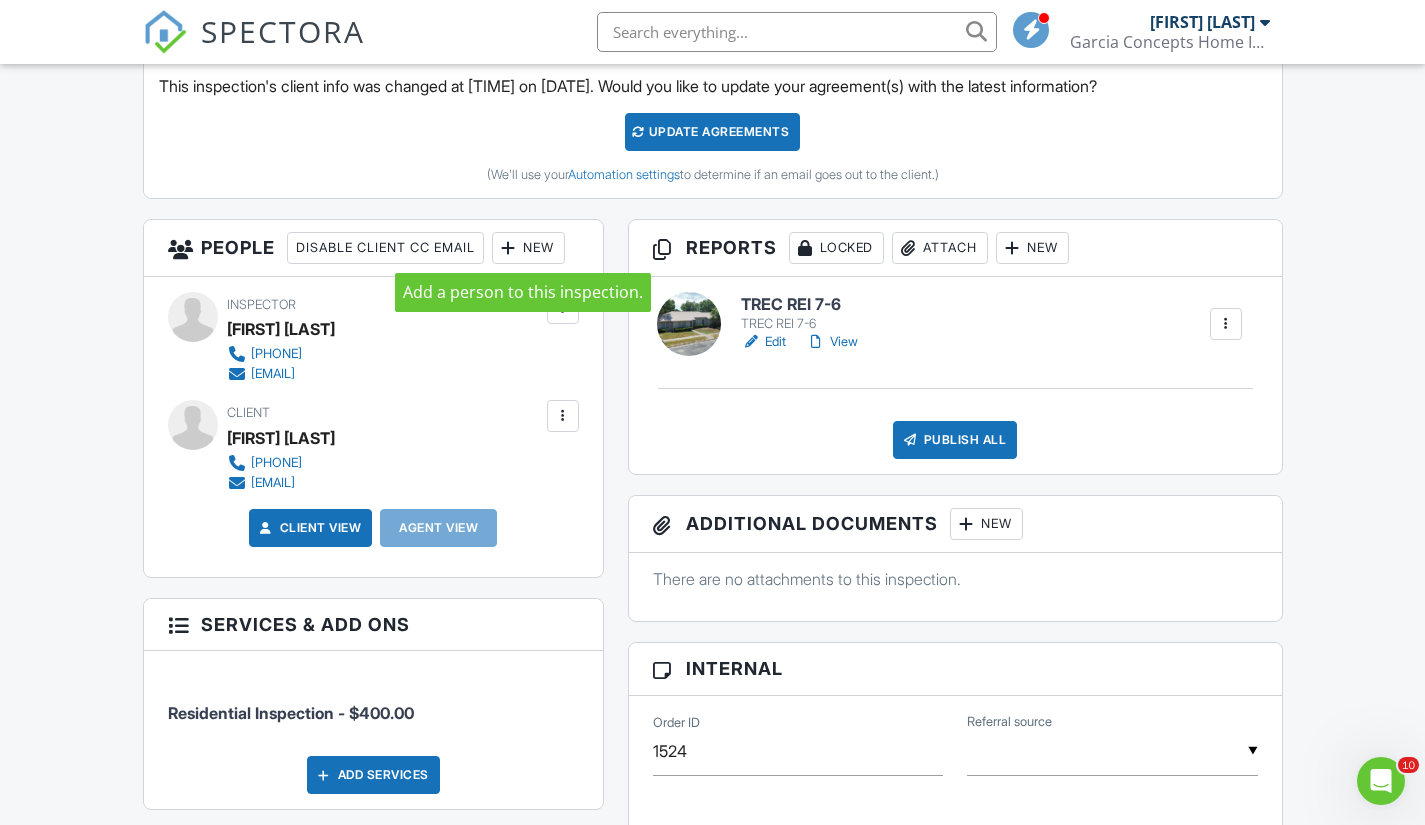 click at bounding box center [509, 248] 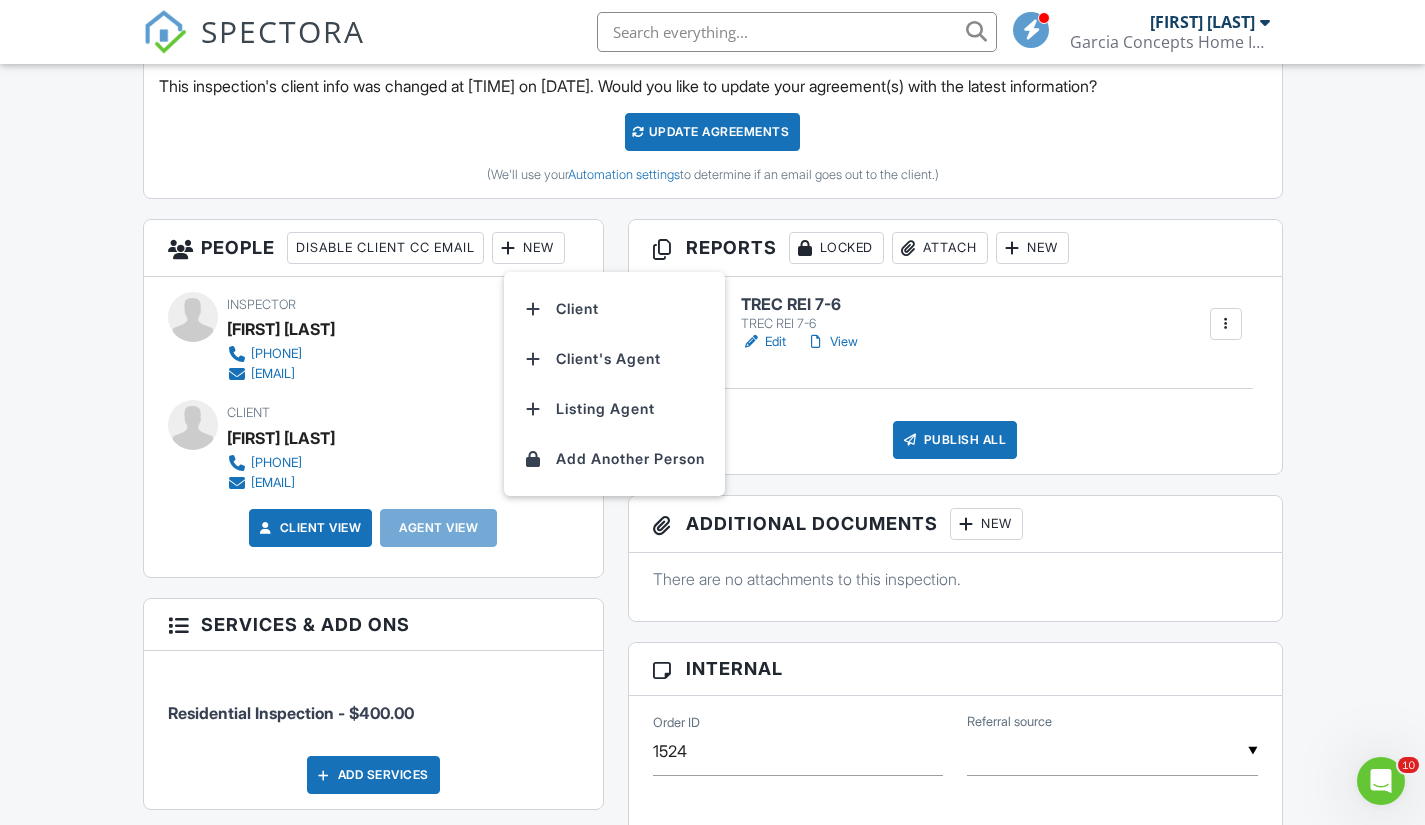 click on "Client's Agent" at bounding box center [614, 359] 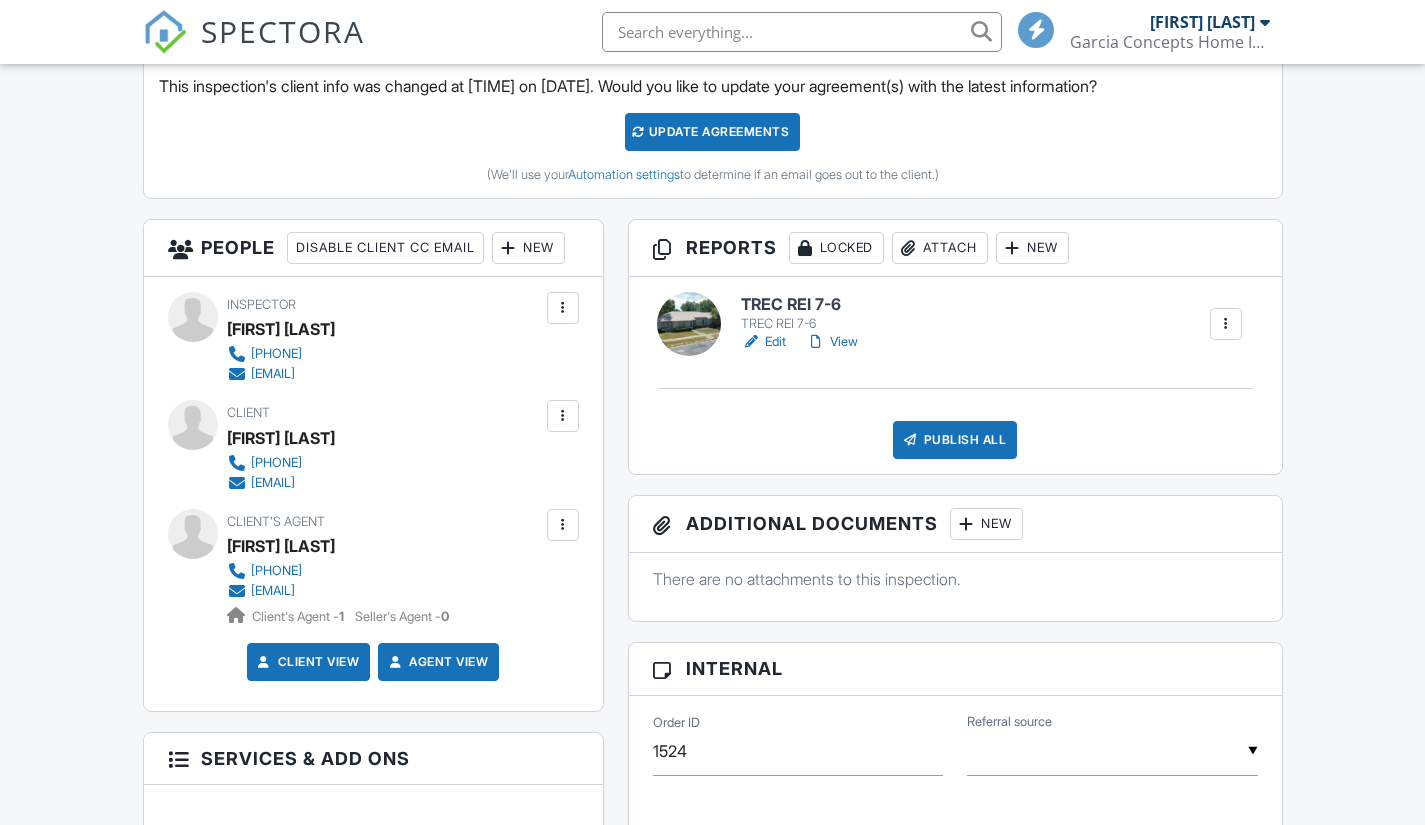 scroll, scrollTop: 577, scrollLeft: 0, axis: vertical 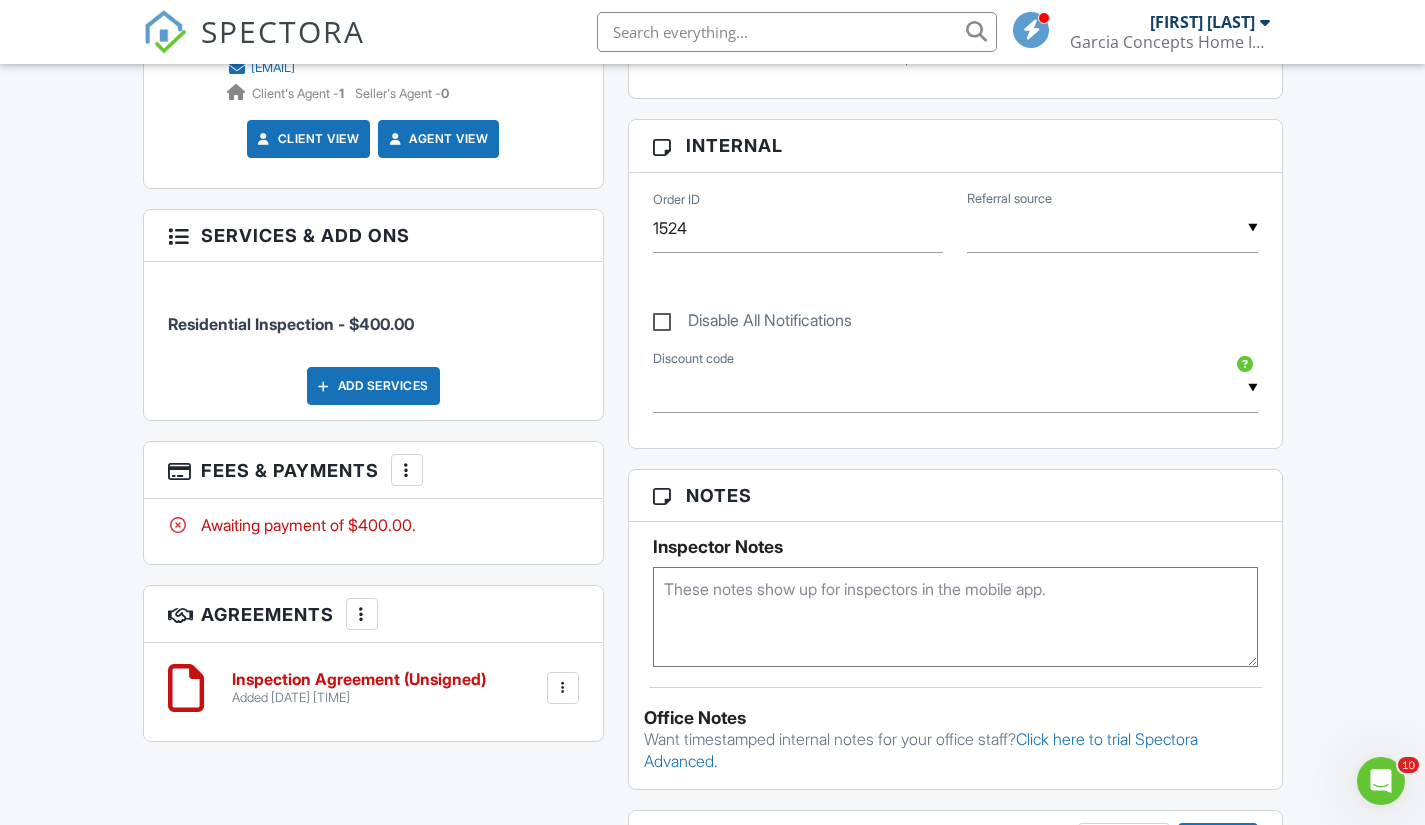 click at bounding box center (407, 470) 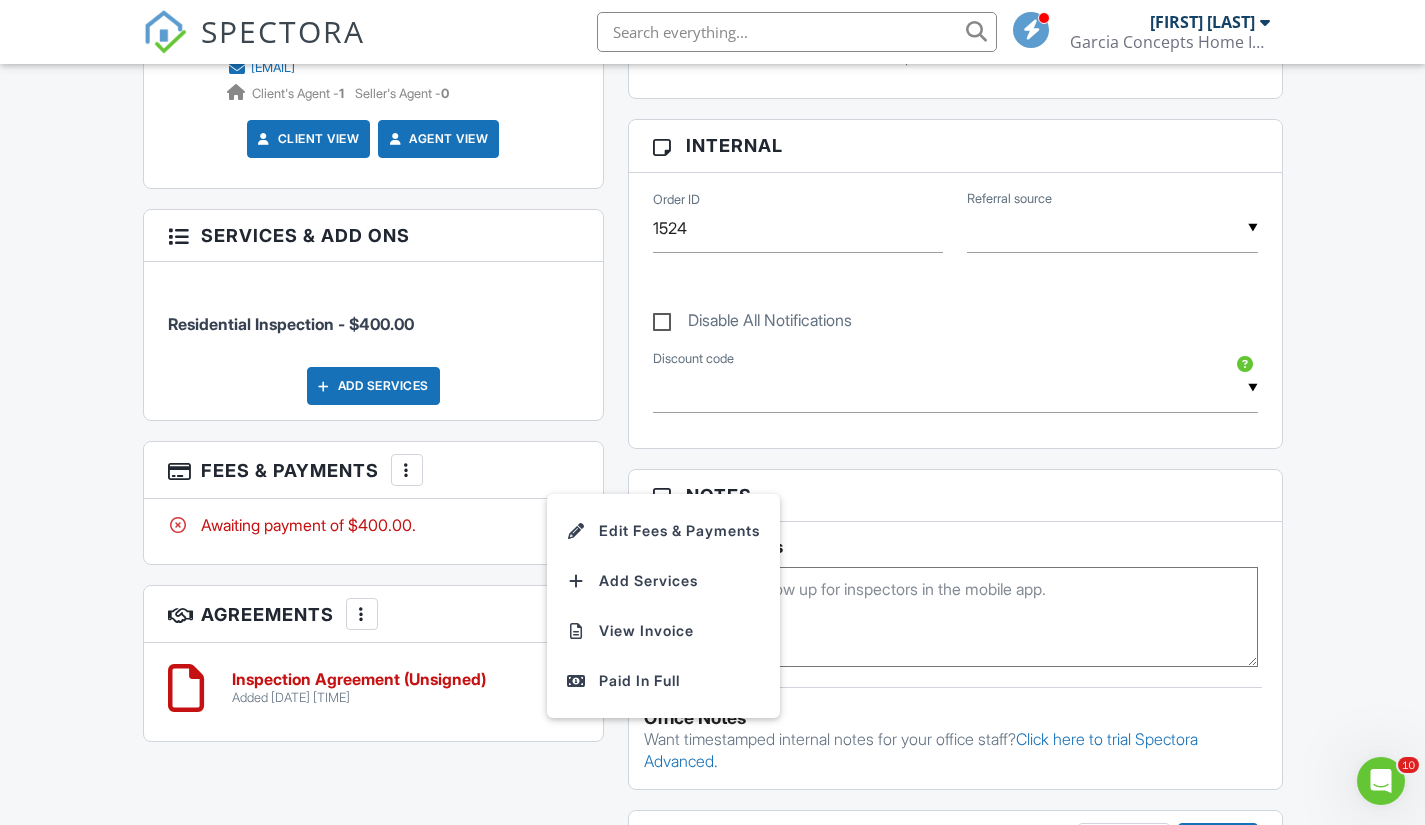 click on "Paid In Full" at bounding box center [663, 681] 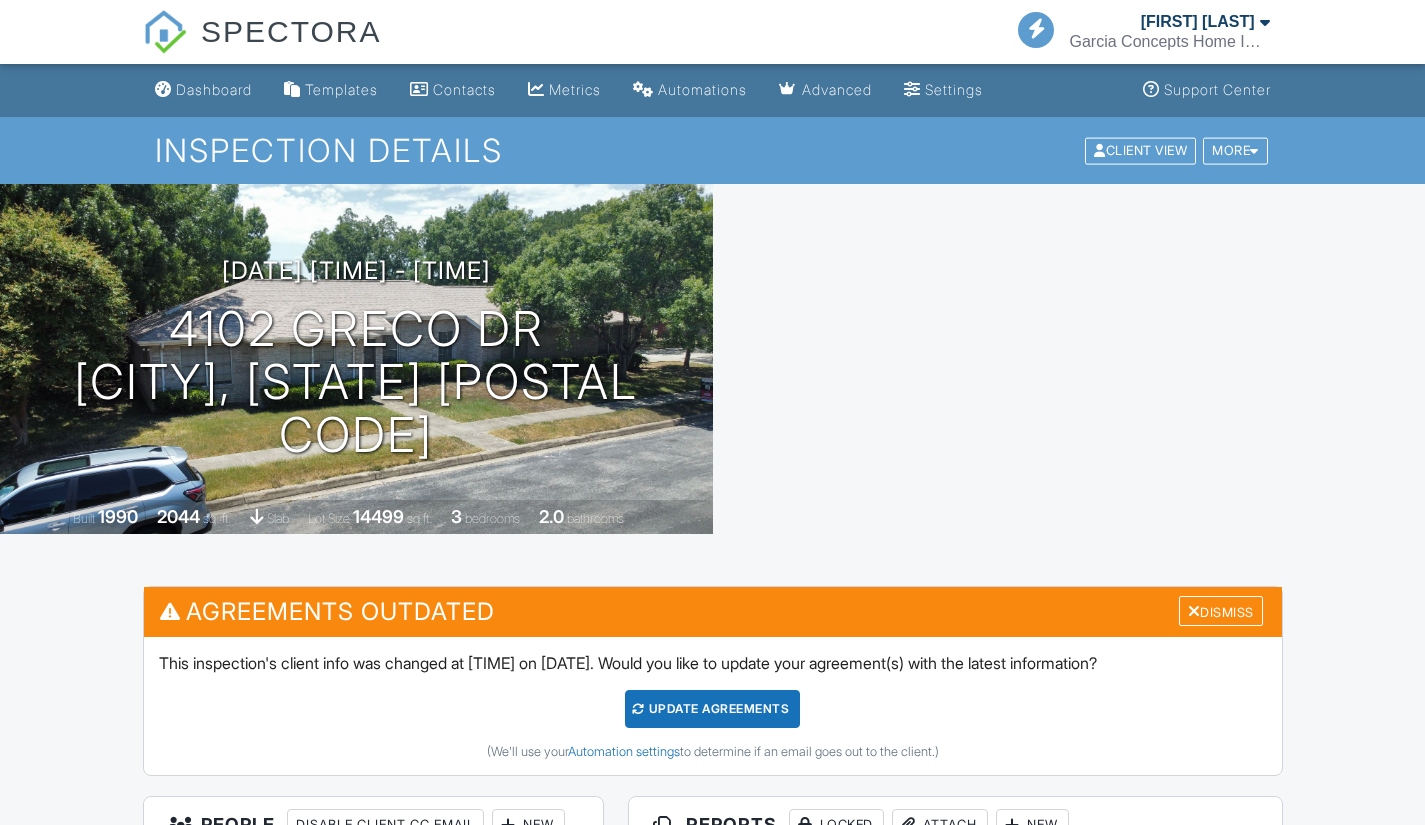 scroll, scrollTop: 0, scrollLeft: 0, axis: both 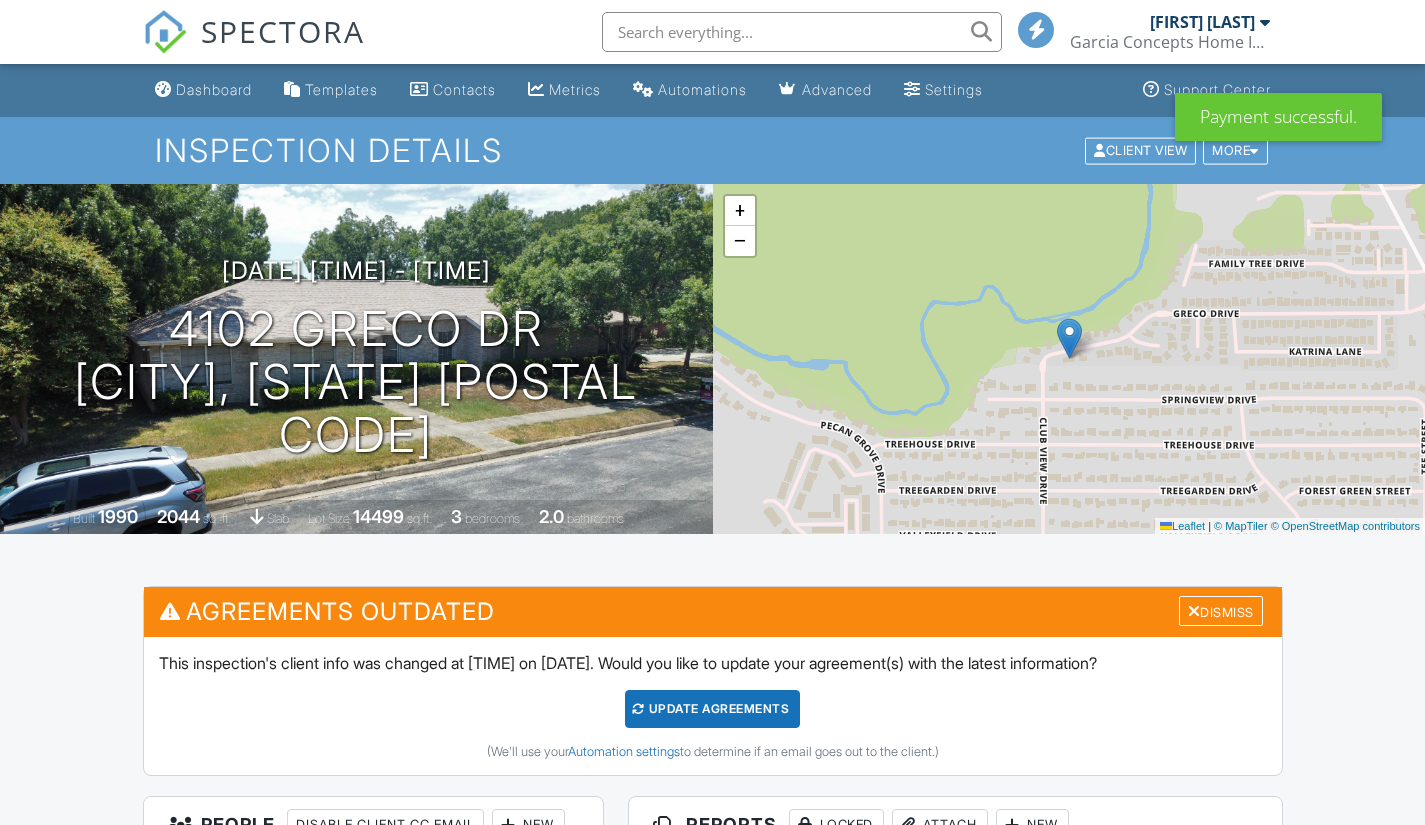 click on "Dismiss" at bounding box center [1221, 611] 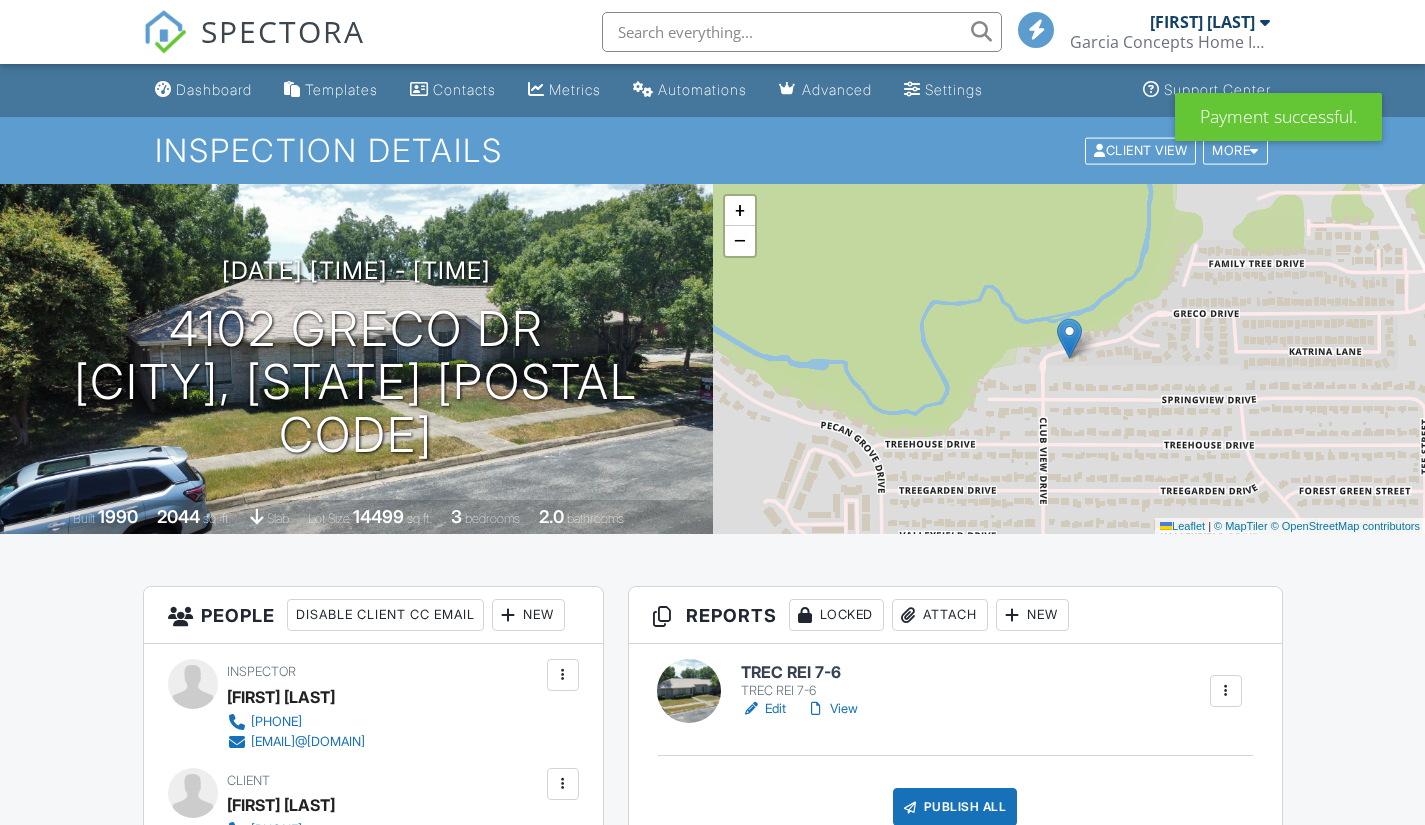 scroll, scrollTop: 0, scrollLeft: 0, axis: both 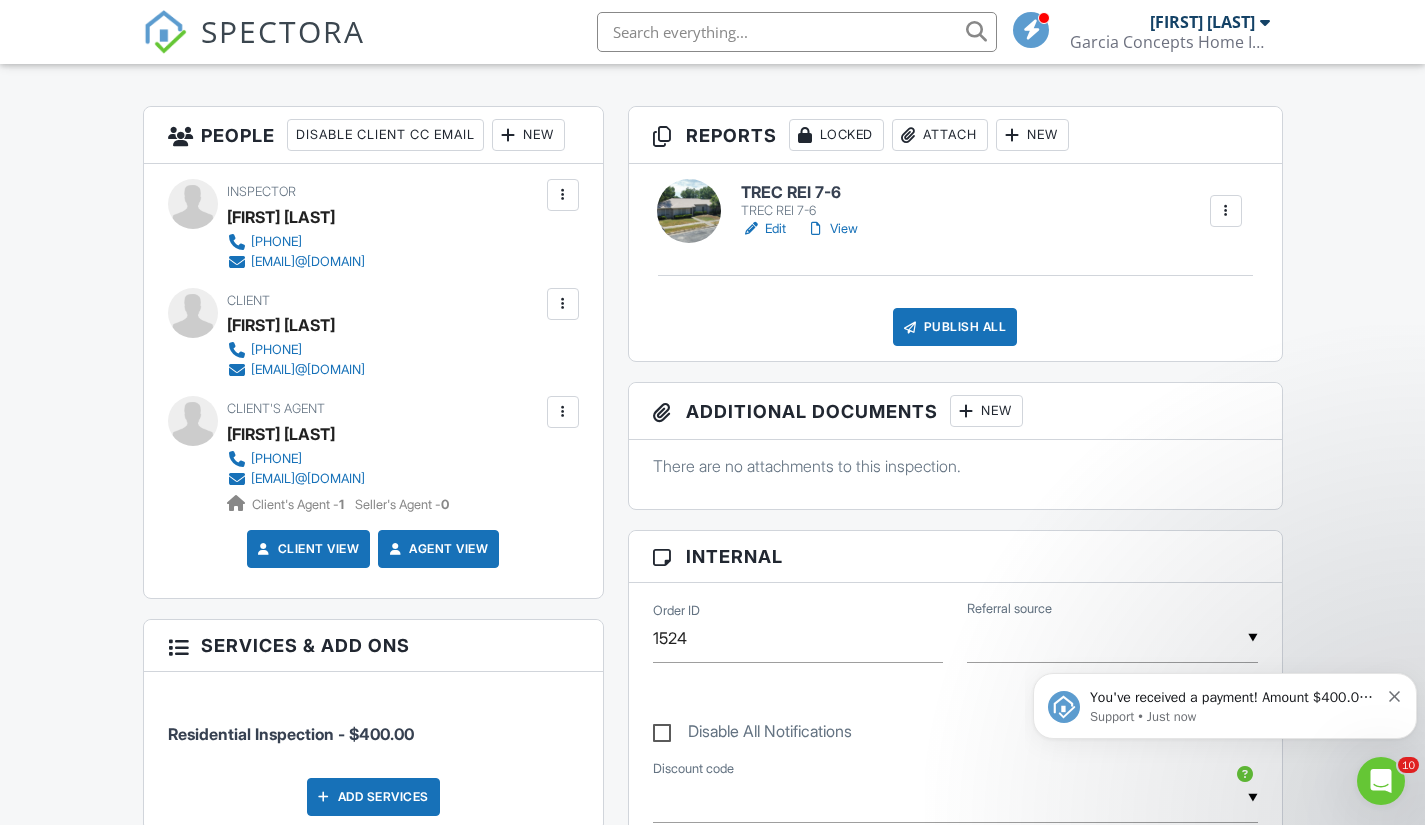click at bounding box center (816, 229) 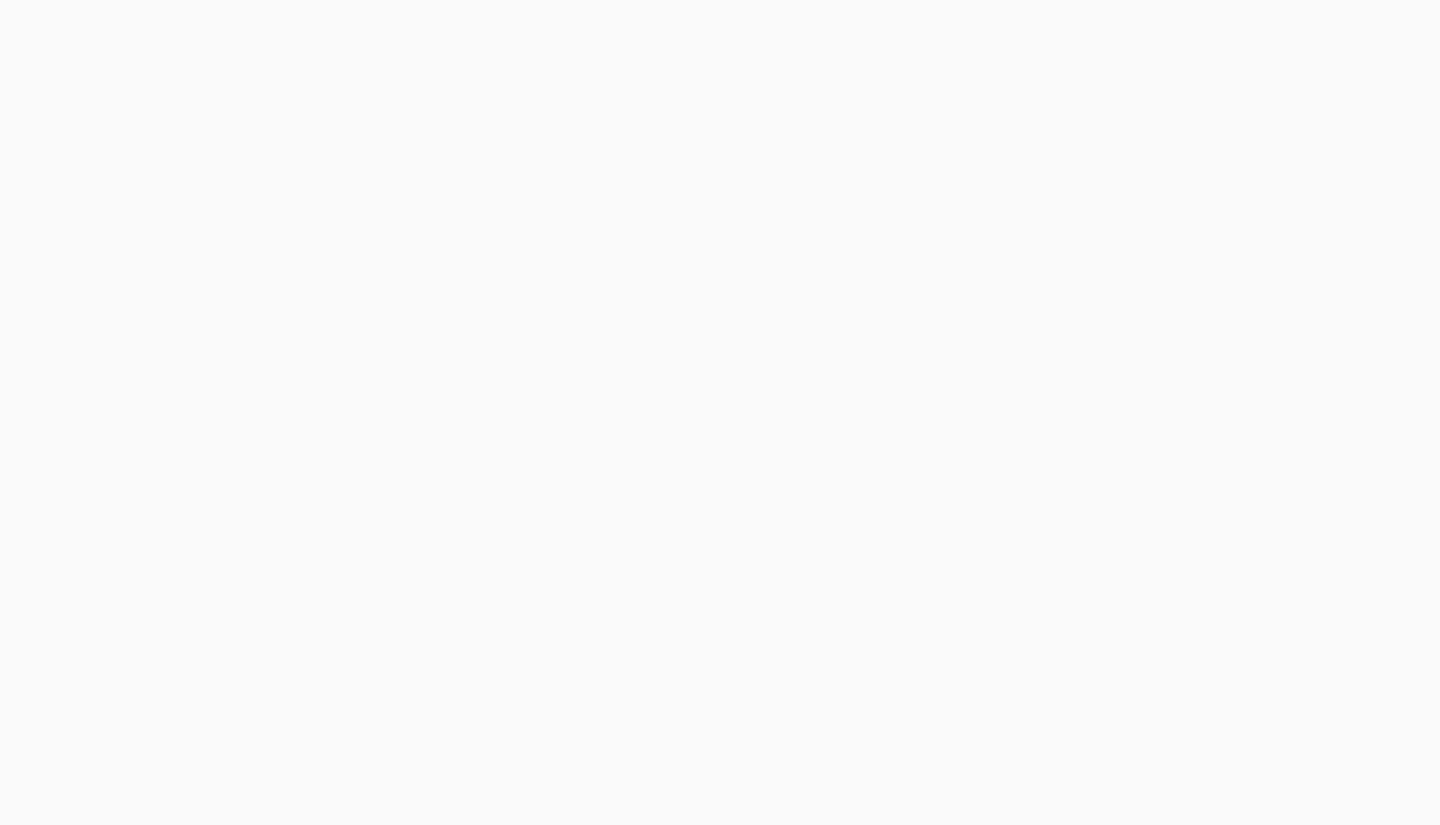 scroll, scrollTop: 0, scrollLeft: 0, axis: both 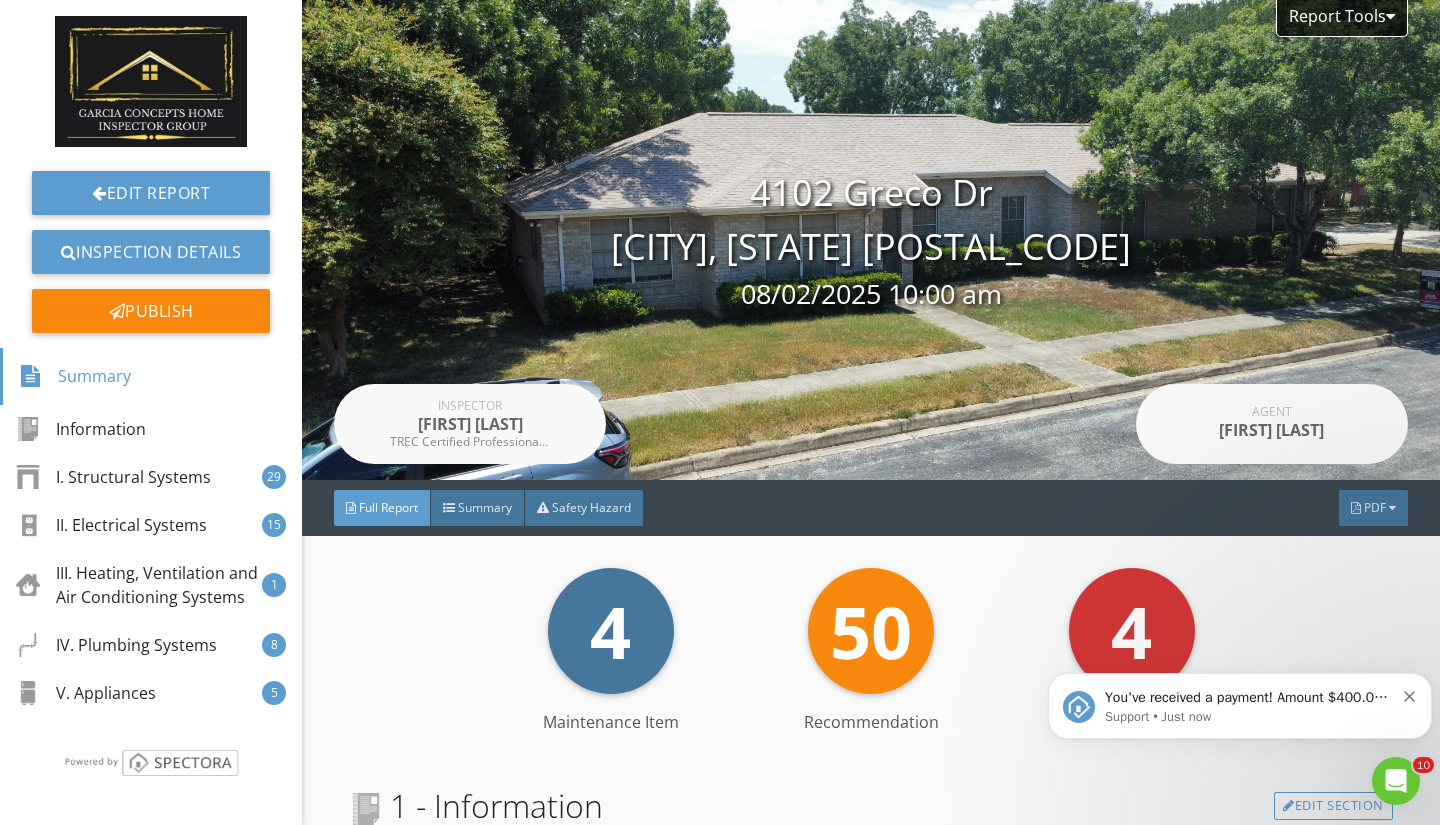 click on "Publish" at bounding box center [151, 311] 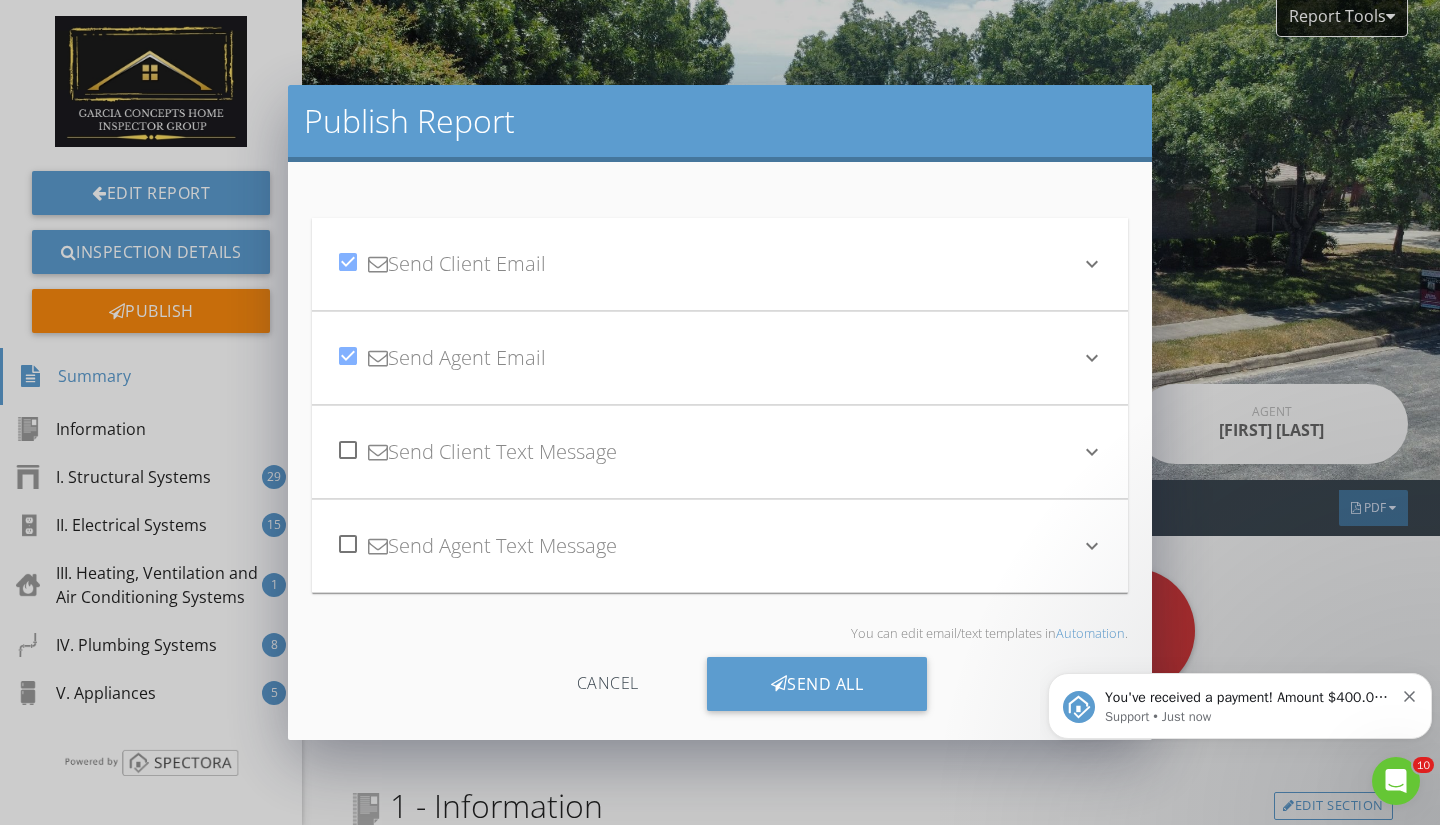 click on "Send All" at bounding box center (817, 684) 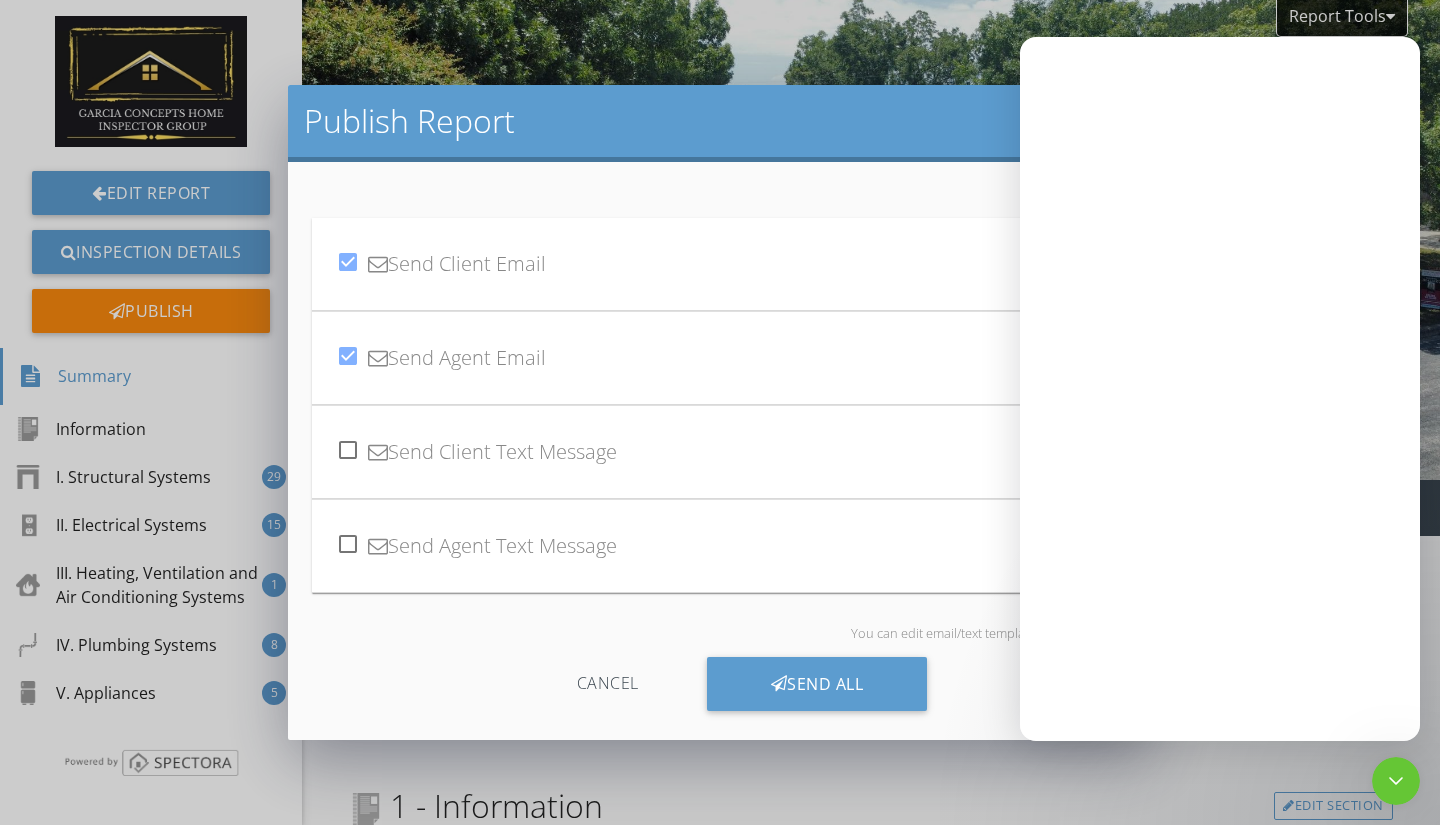 scroll, scrollTop: 0, scrollLeft: 0, axis: both 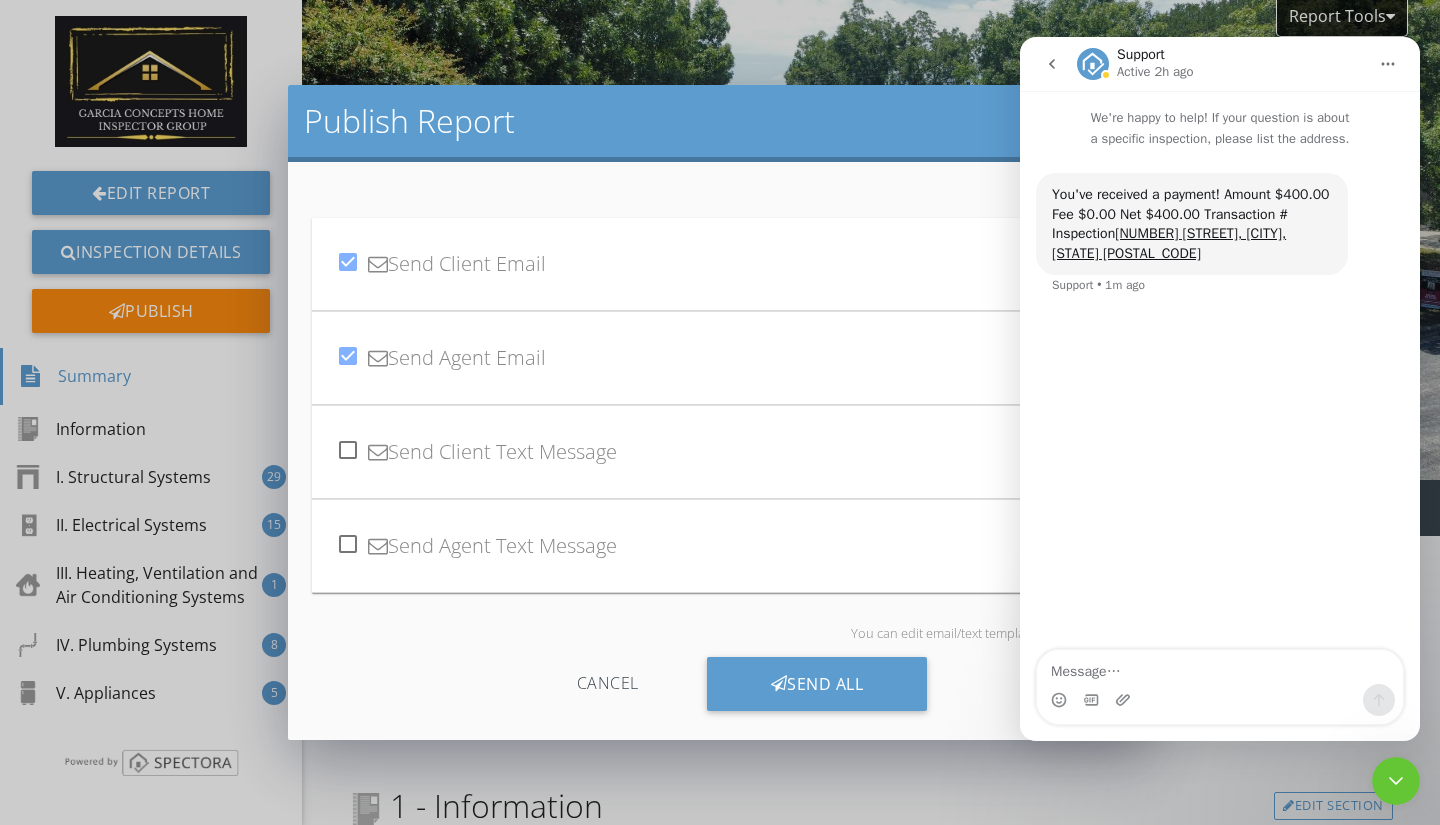 drag, startPoint x: 1044, startPoint y: 60, endPoint x: 1808, endPoint y: 284, distance: 796.16077 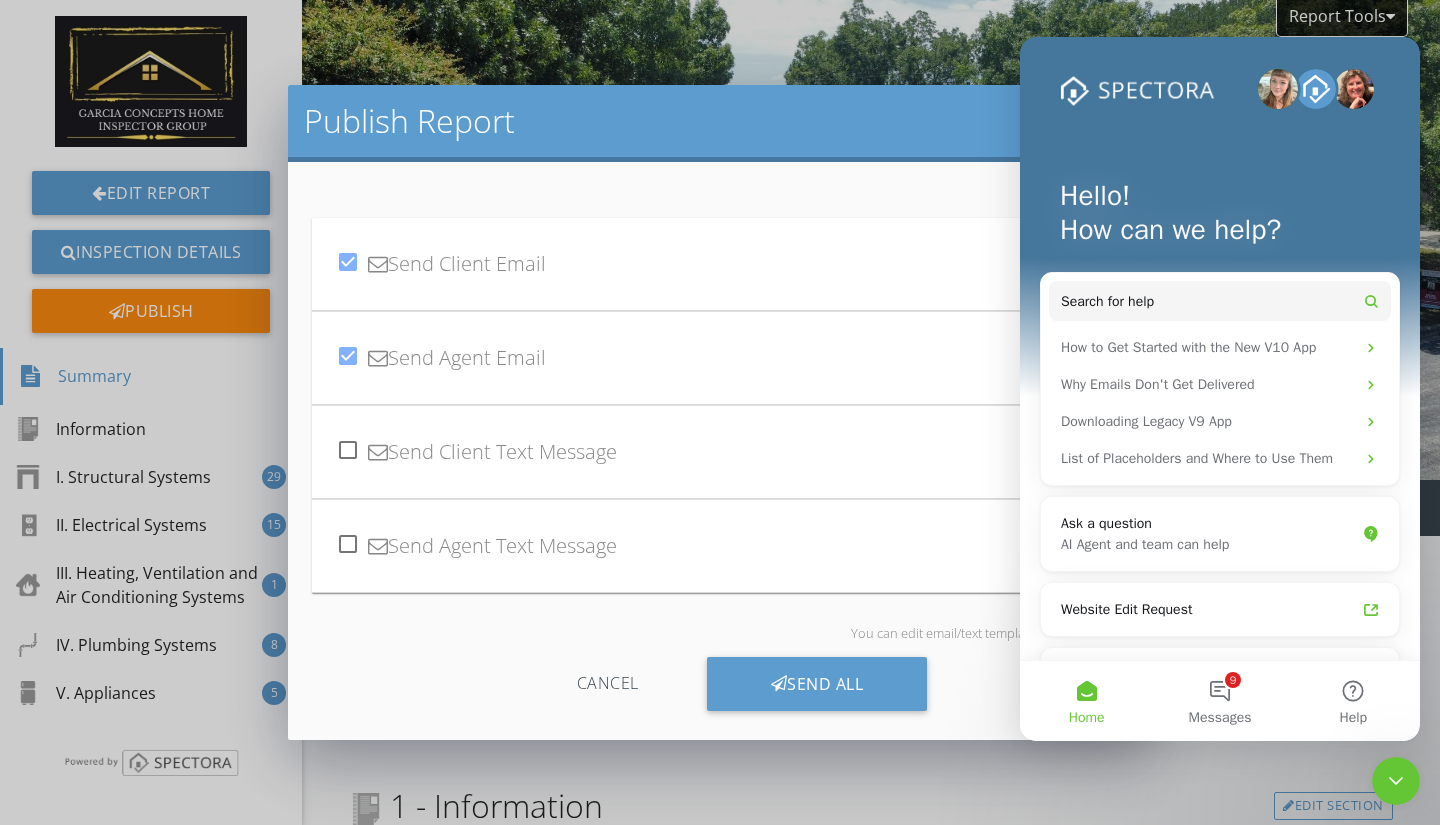 click at bounding box center (1396, 781) 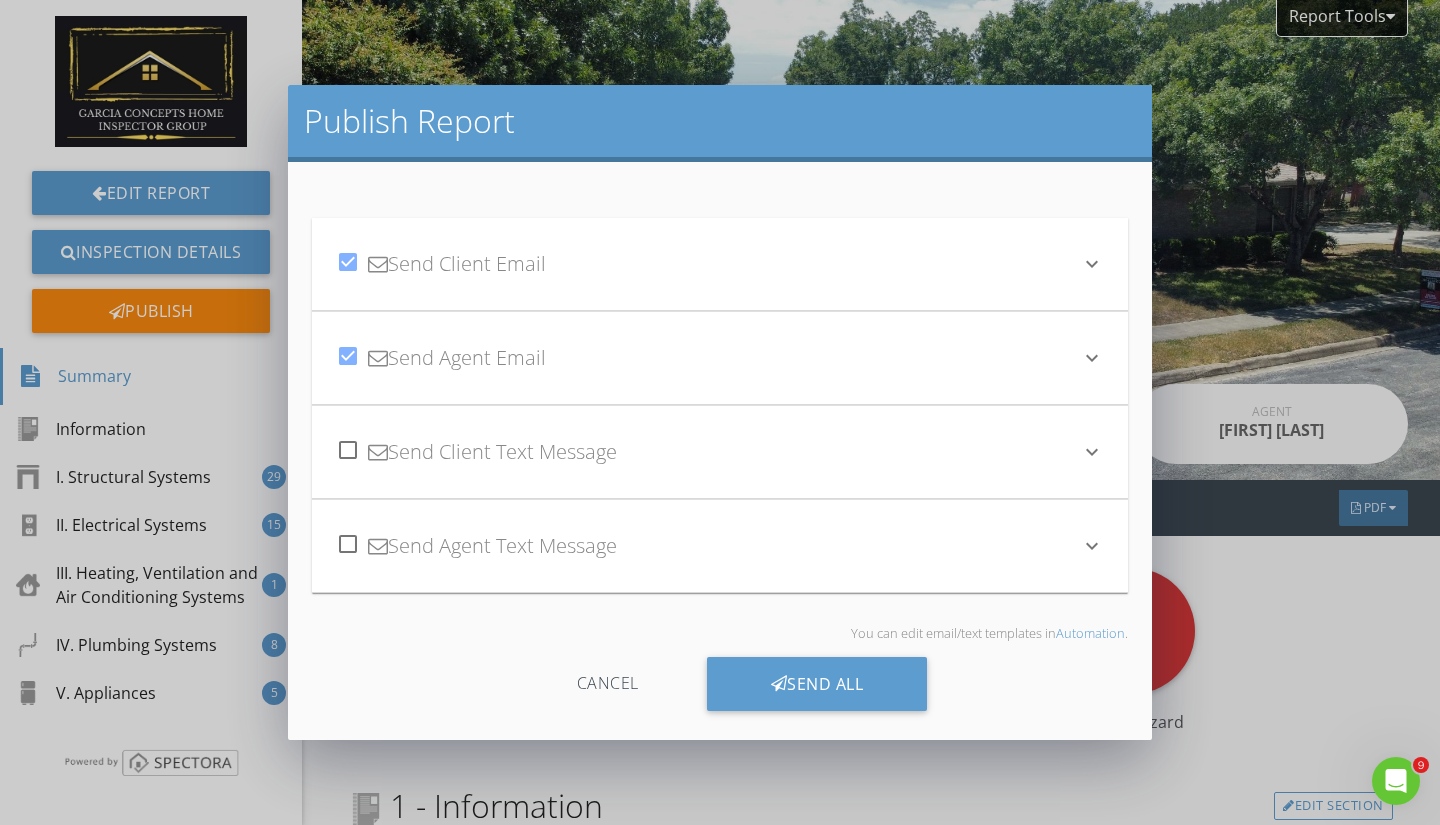 scroll, scrollTop: 0, scrollLeft: 0, axis: both 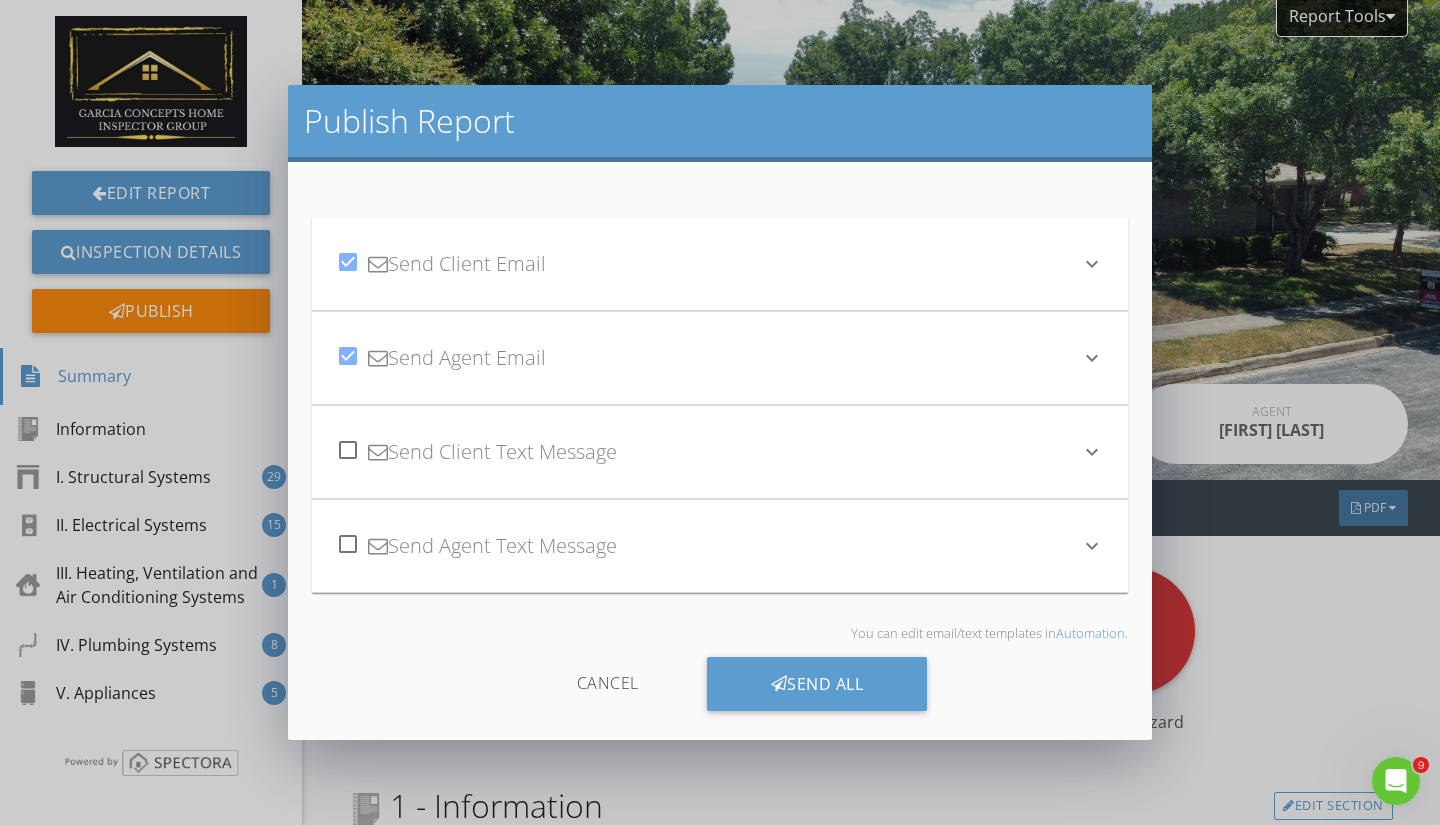 click on "Send All" at bounding box center (817, 684) 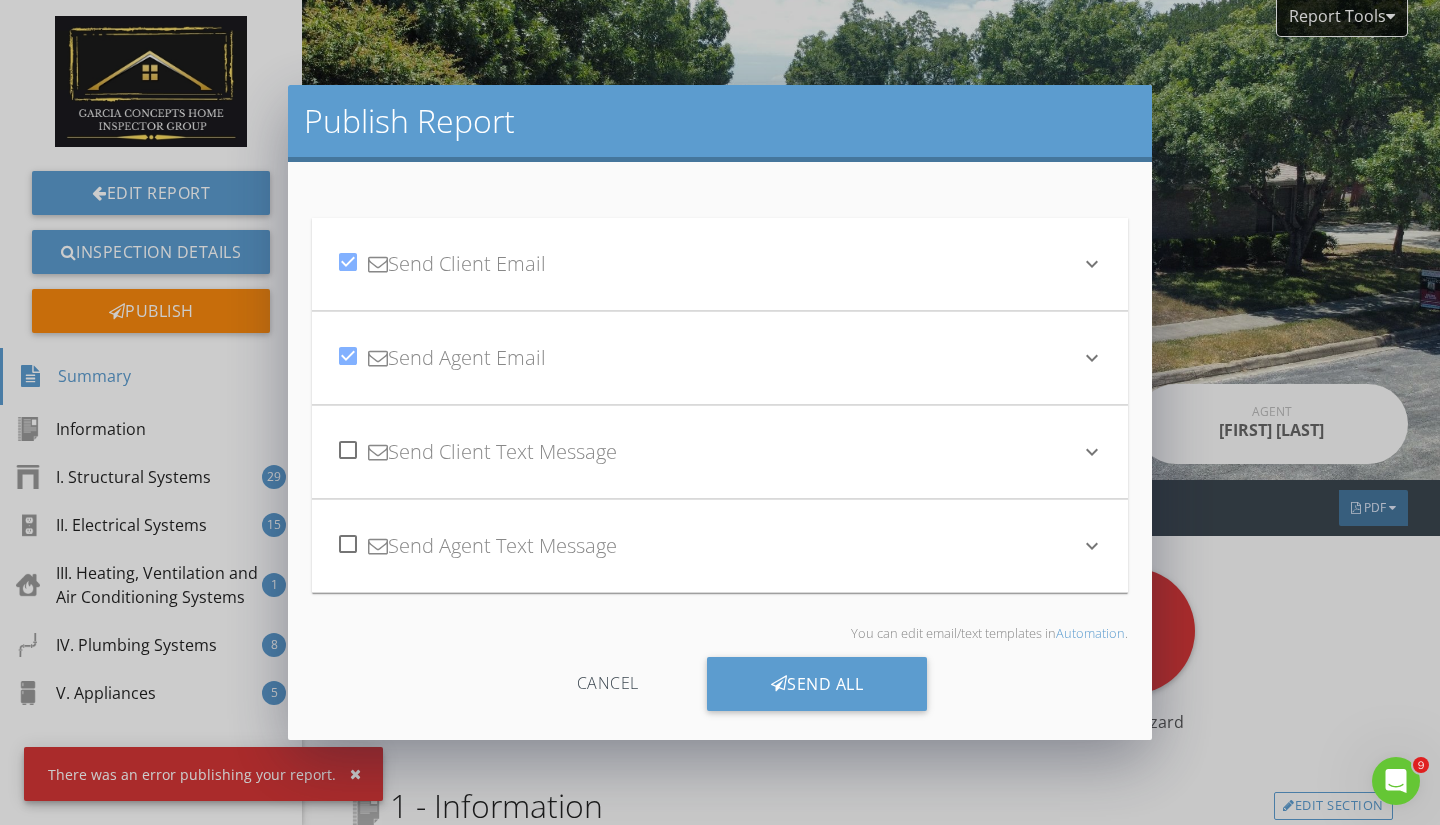 click on "Send All" at bounding box center (817, 684) 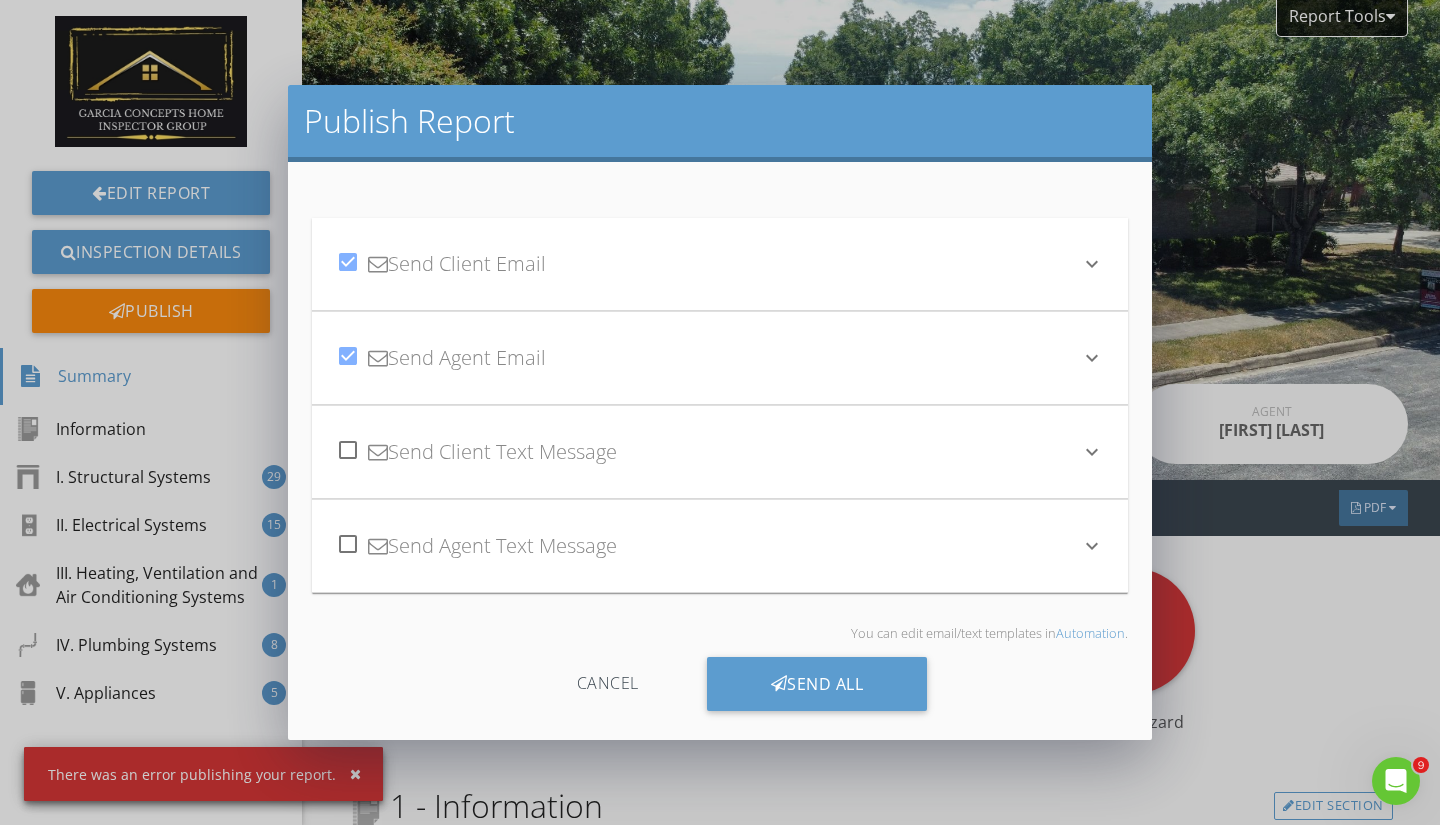 click on "Send All" at bounding box center [817, 684] 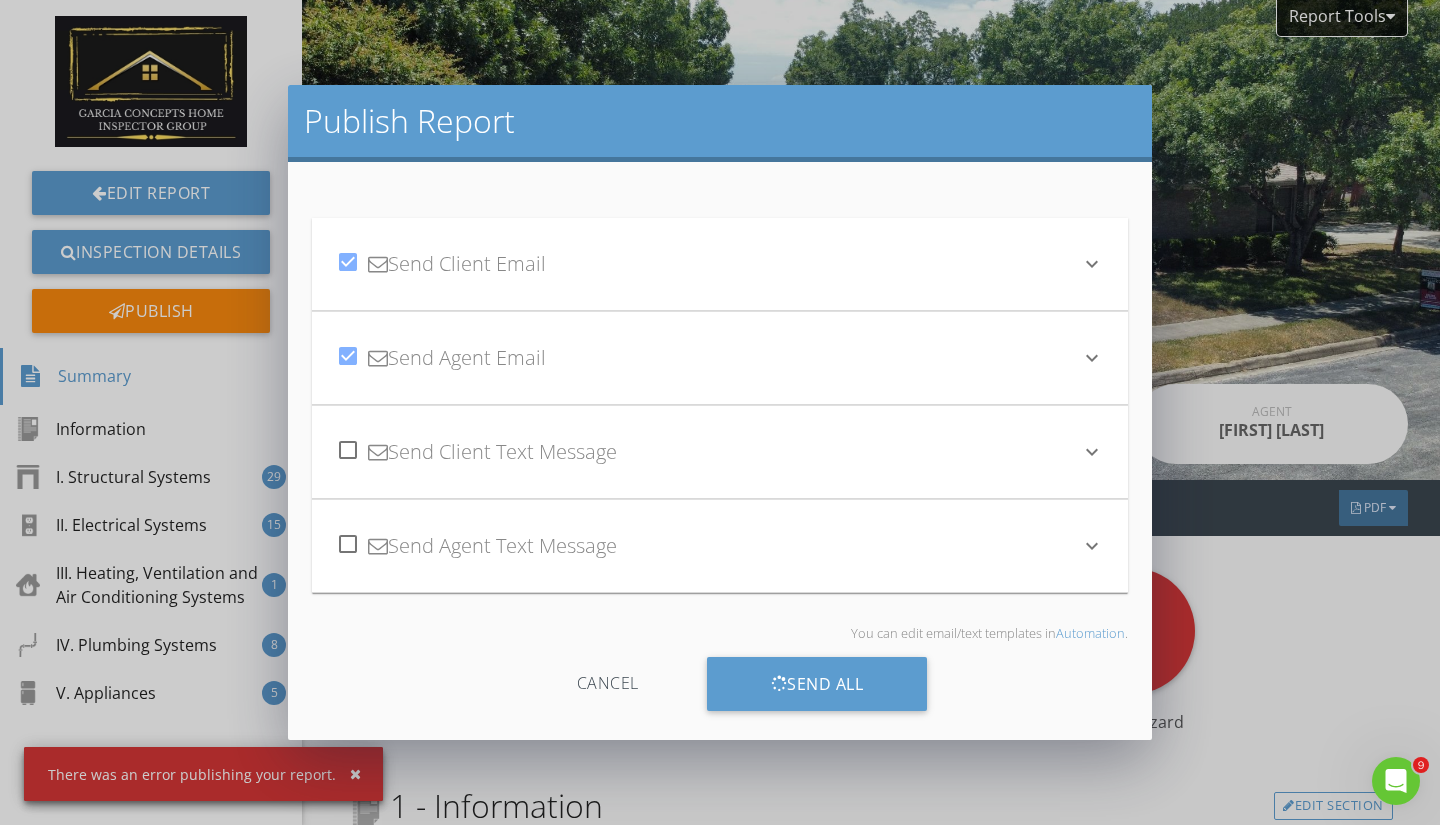 click on "Send All" at bounding box center (817, 684) 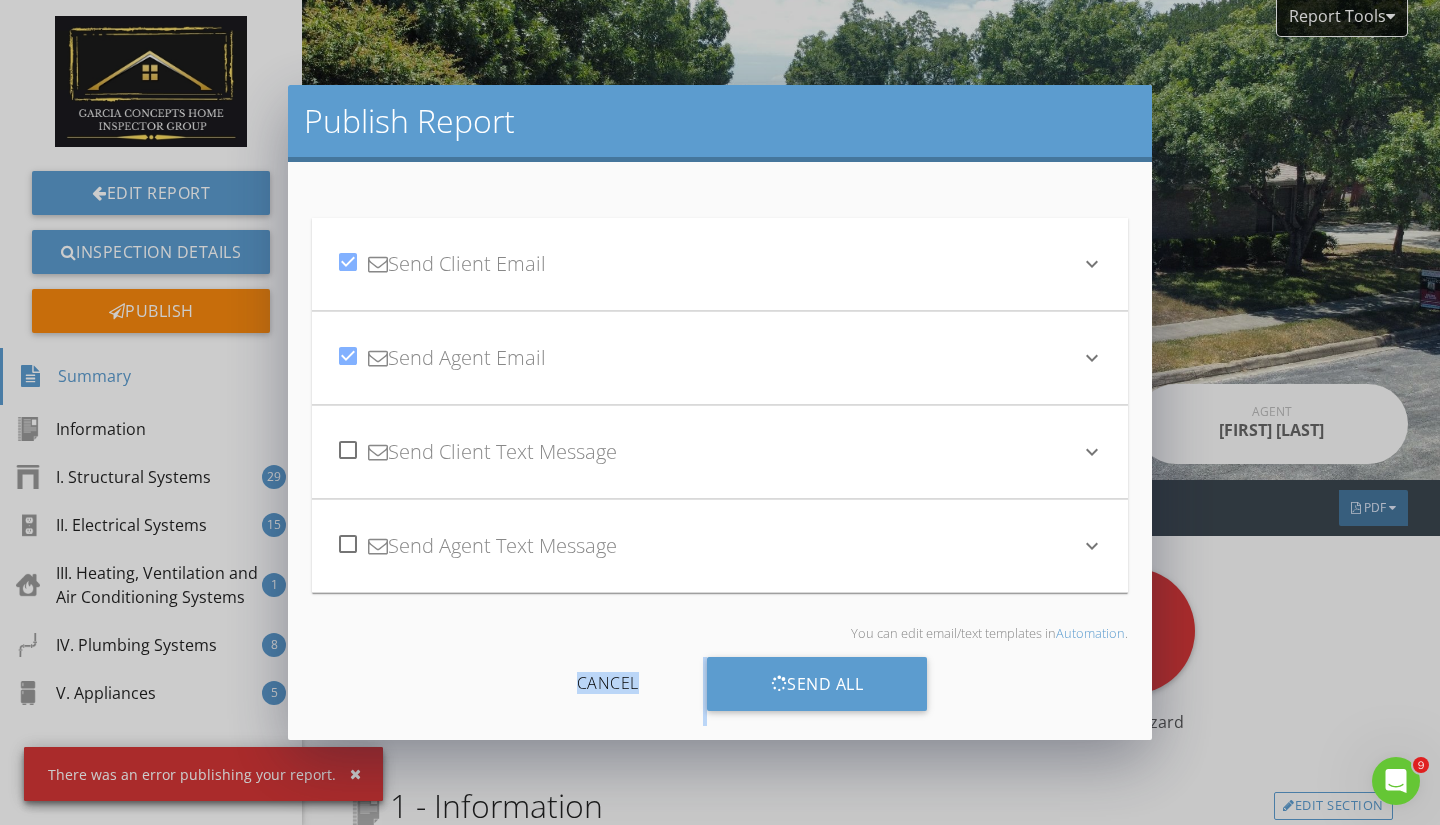 click on "Send All" at bounding box center [817, 684] 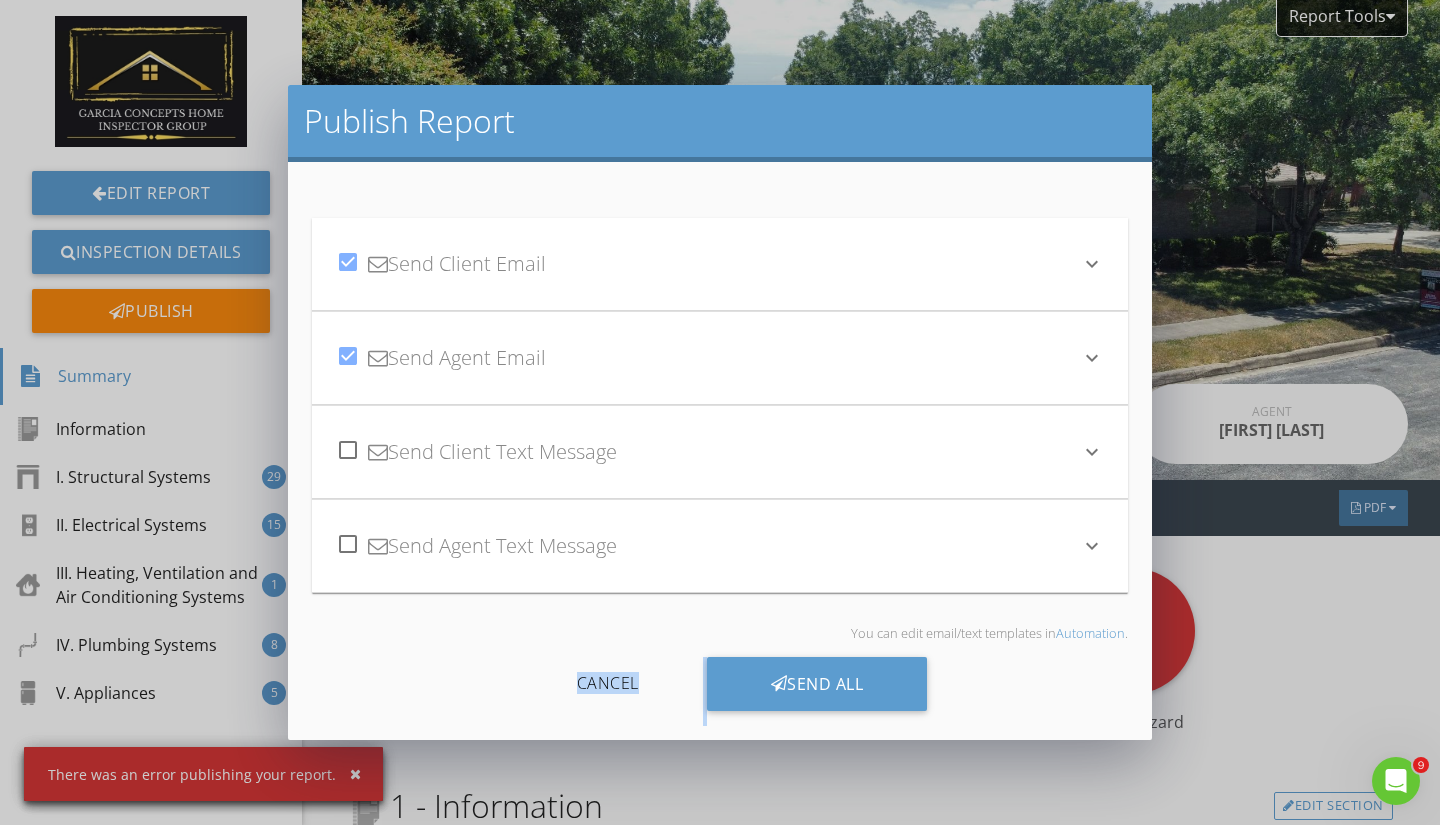 click on "Send All" at bounding box center (817, 684) 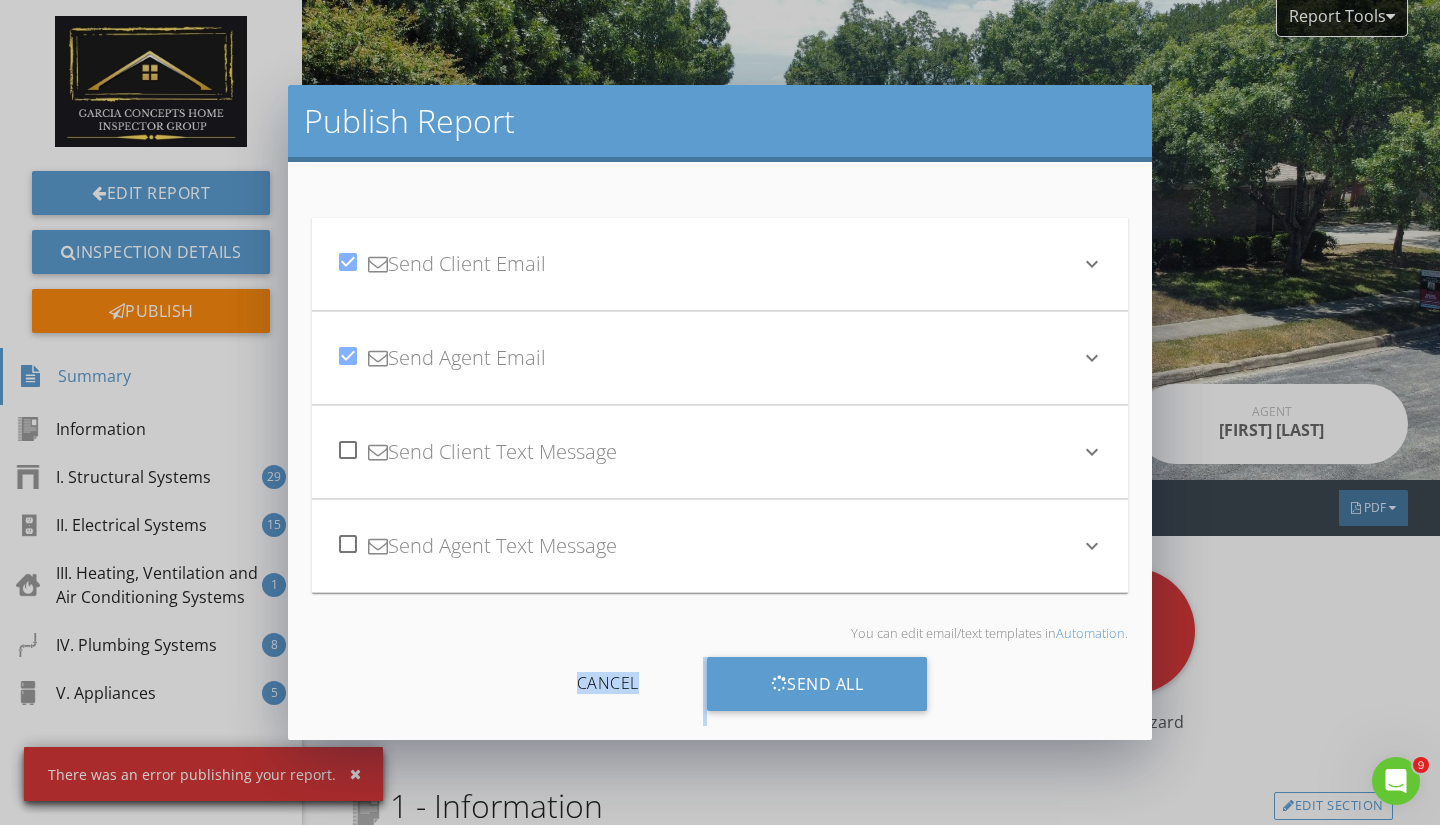 click on "Send All" at bounding box center [817, 684] 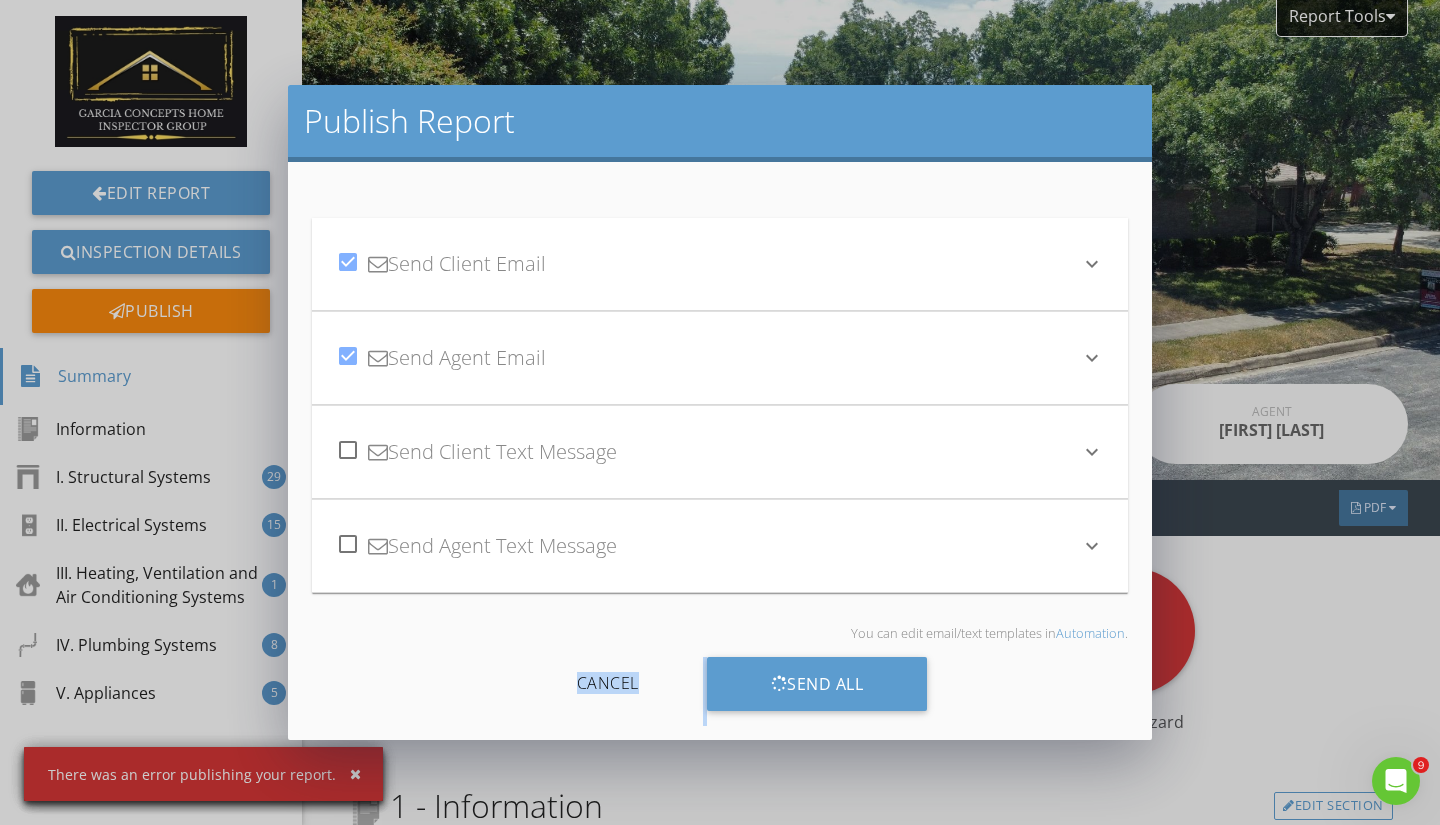 click on "Send All" at bounding box center (817, 684) 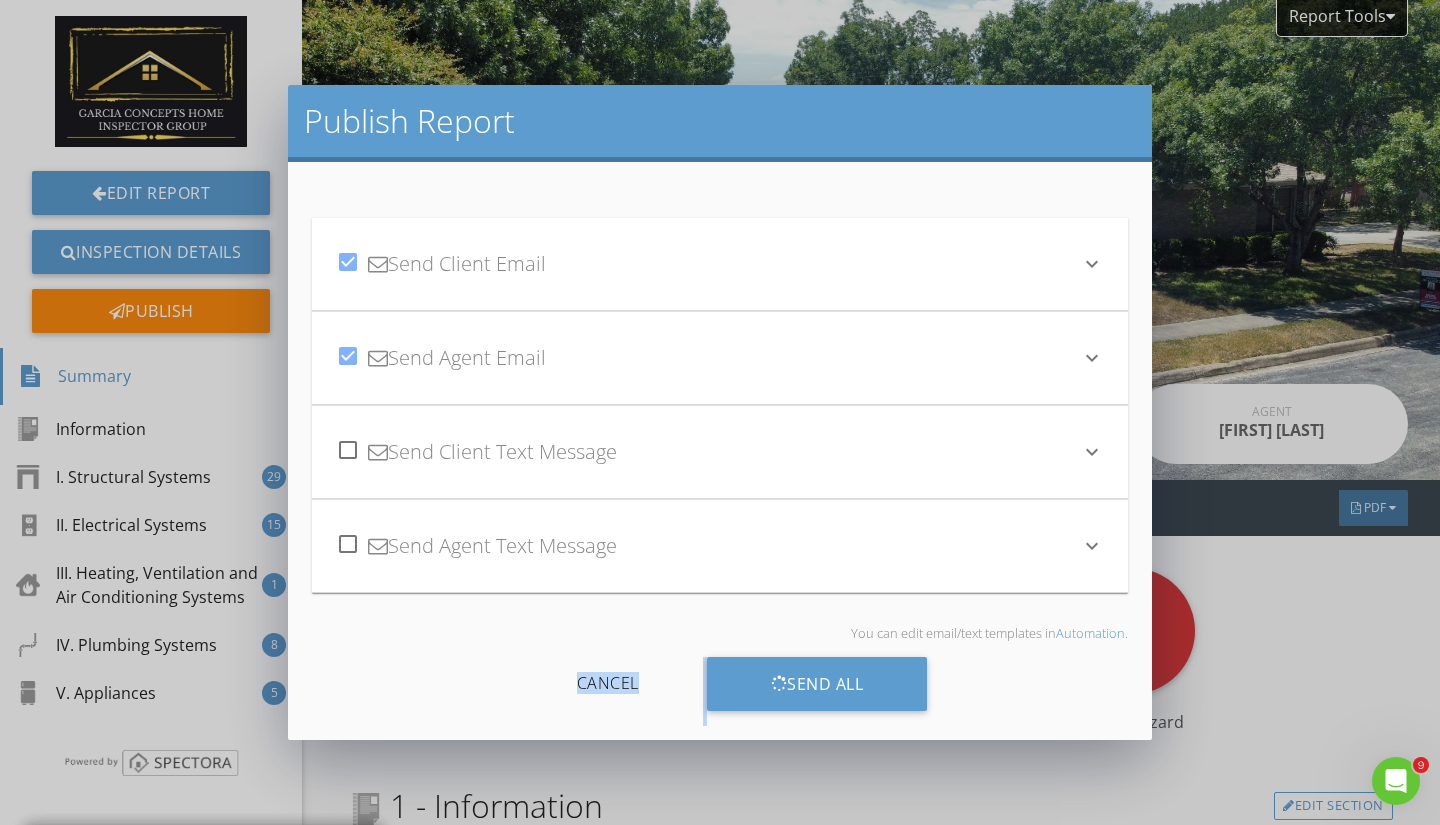 click on "Send All" at bounding box center [817, 684] 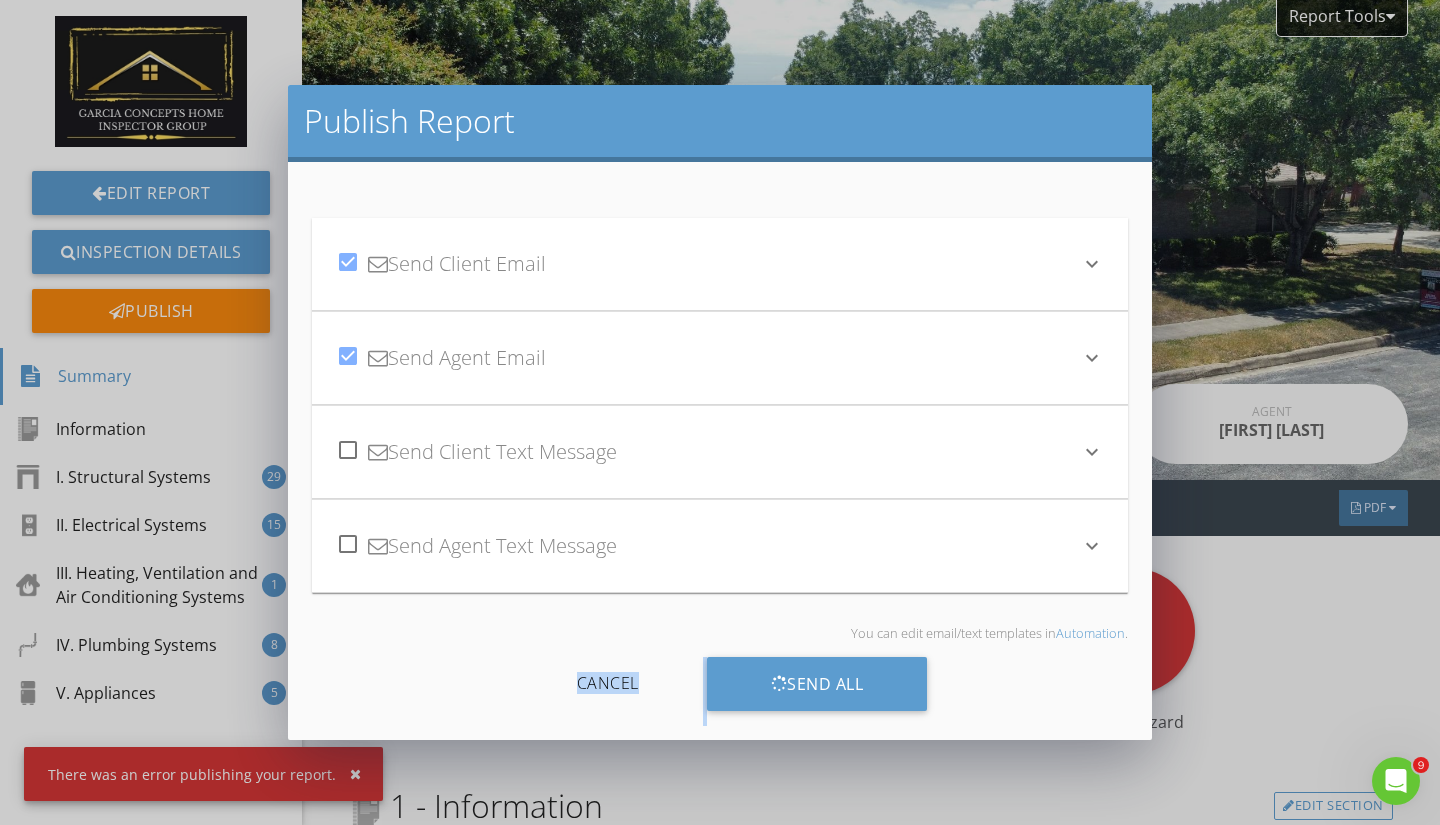 click on "Send All" at bounding box center [817, 684] 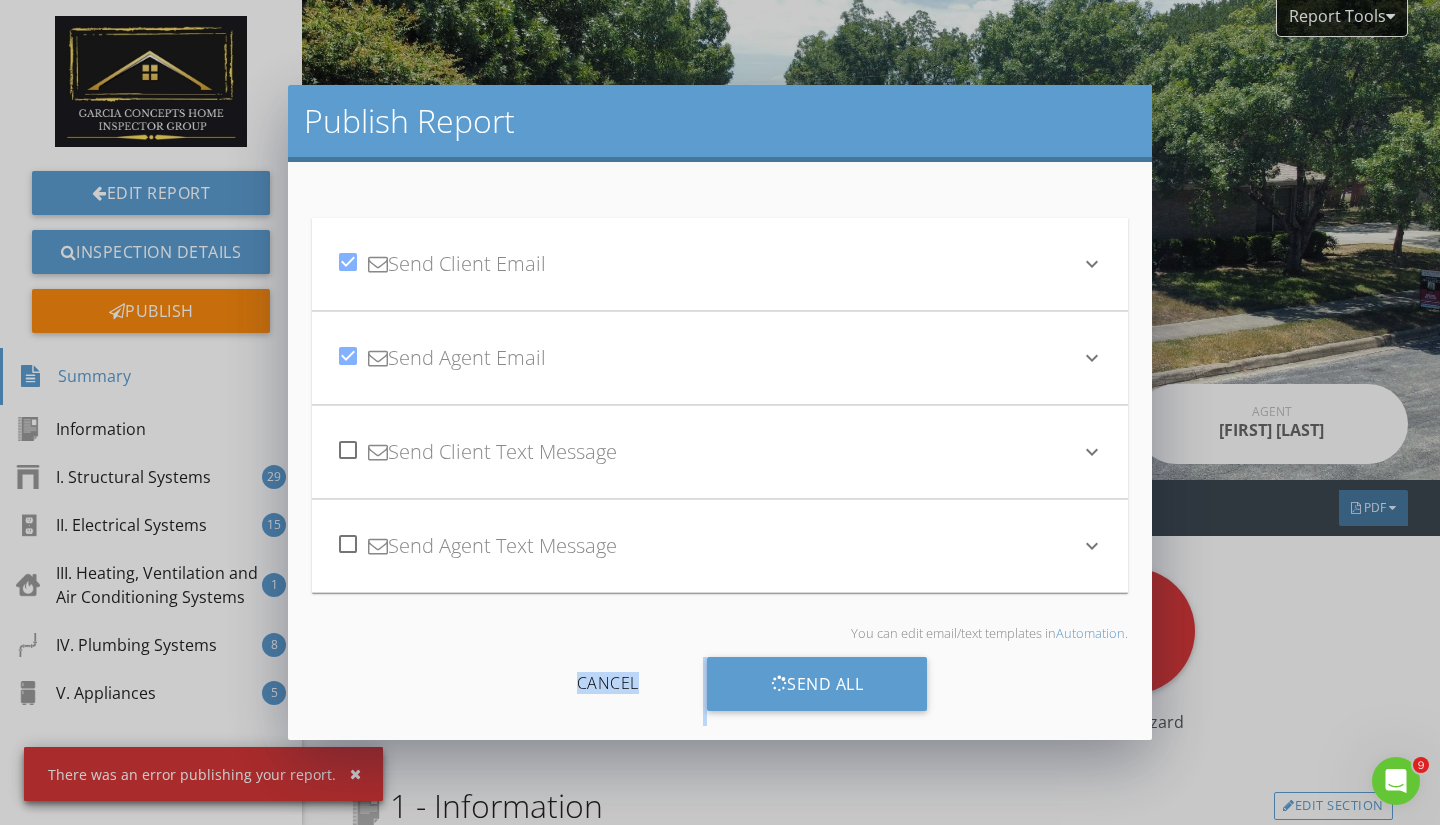 click on "Send All" at bounding box center (817, 684) 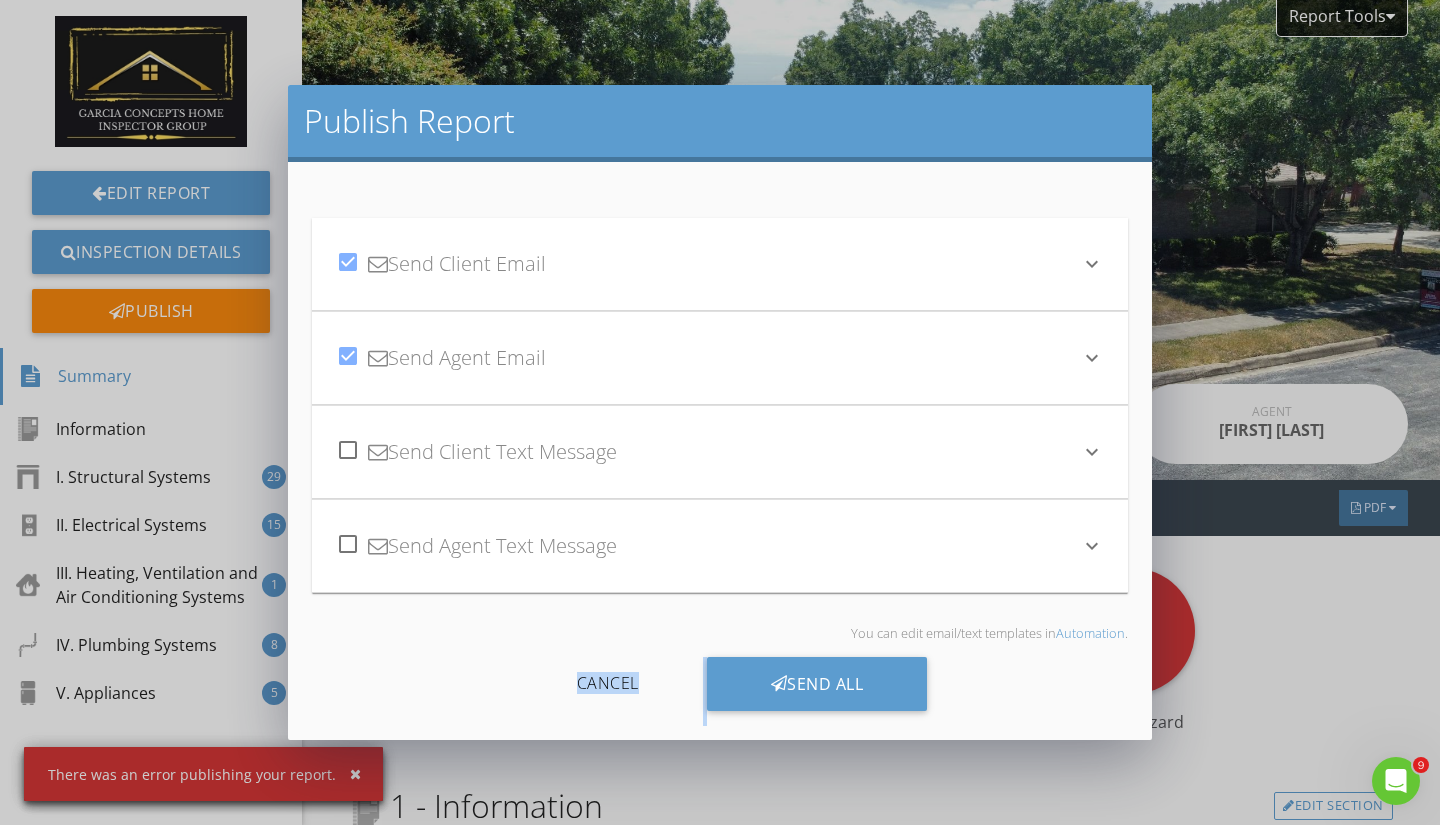 click on "Publish Report     check_box
Send Client Email
keyboard_arrow_down   Subject Your Home Inspection Report   Inline Style XLarge Large Normal Small Light Small/Light Bold Italic Underline Colors Ordered List Unordered List Insert Link Insert Image Insert Video Insert Table Code View Clear Formatting Hi Eliza, Your home inspection report is ready! View it here: Inspection Details Here's a few tips for reading your home inspection report. Let me know if you have any questions. Remember I'm here to help any way i can so don't be afraid to ask! Thank you! Enter text here check_box
Send Agent Email
keyboard_arrow_down   Subject Report Ready   Inline Style XLarge Large Normal Small Light Small/Light Bold Italic Underline Colors Ordered List Unordered List Insert Link Insert Image Insert Video Insert Table Code View Clear Formatting Hi jose, View TREC REI 7-6 Thank you! Enter text here" at bounding box center (720, 412) 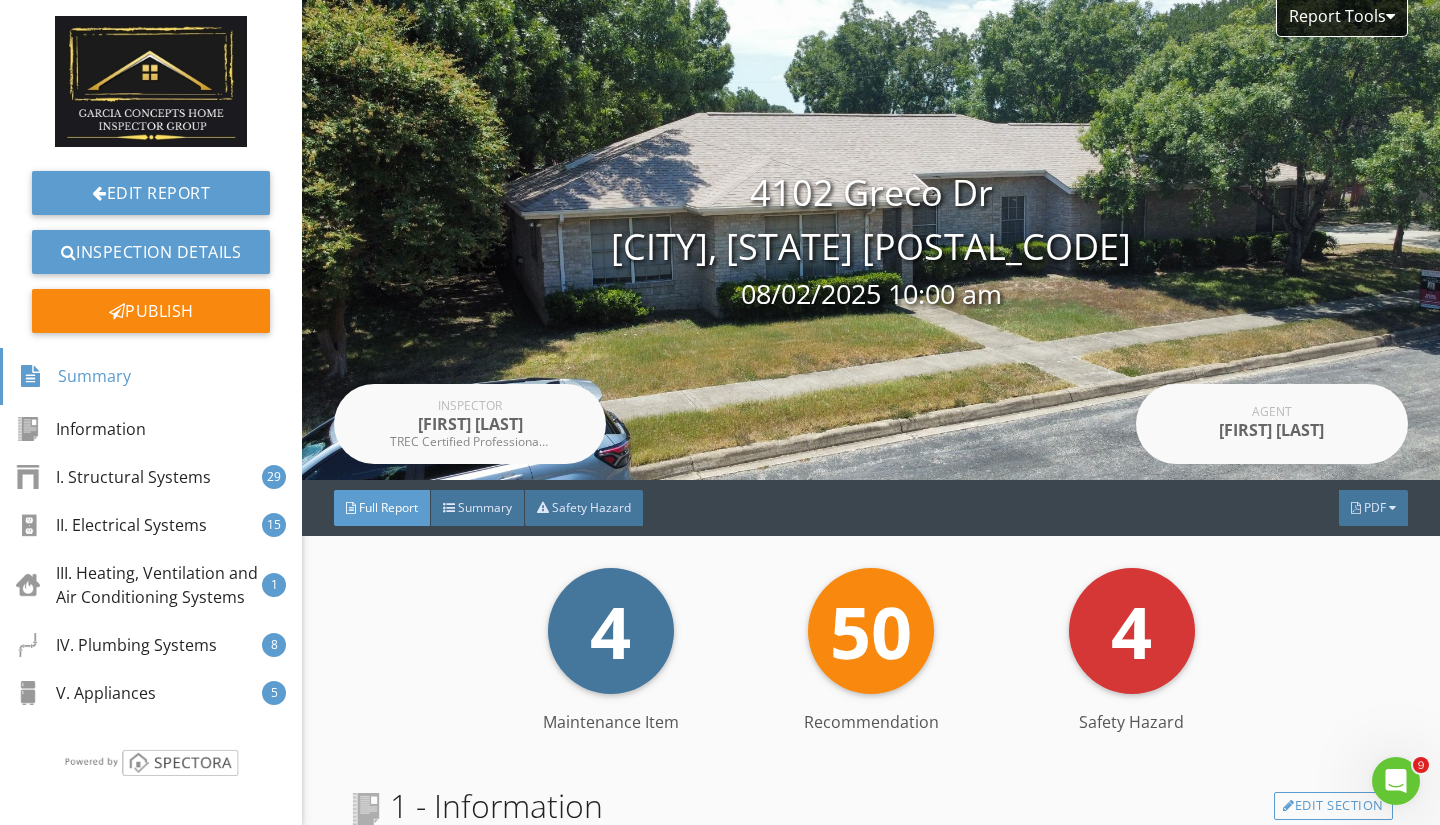 click on "Publish" at bounding box center (151, 311) 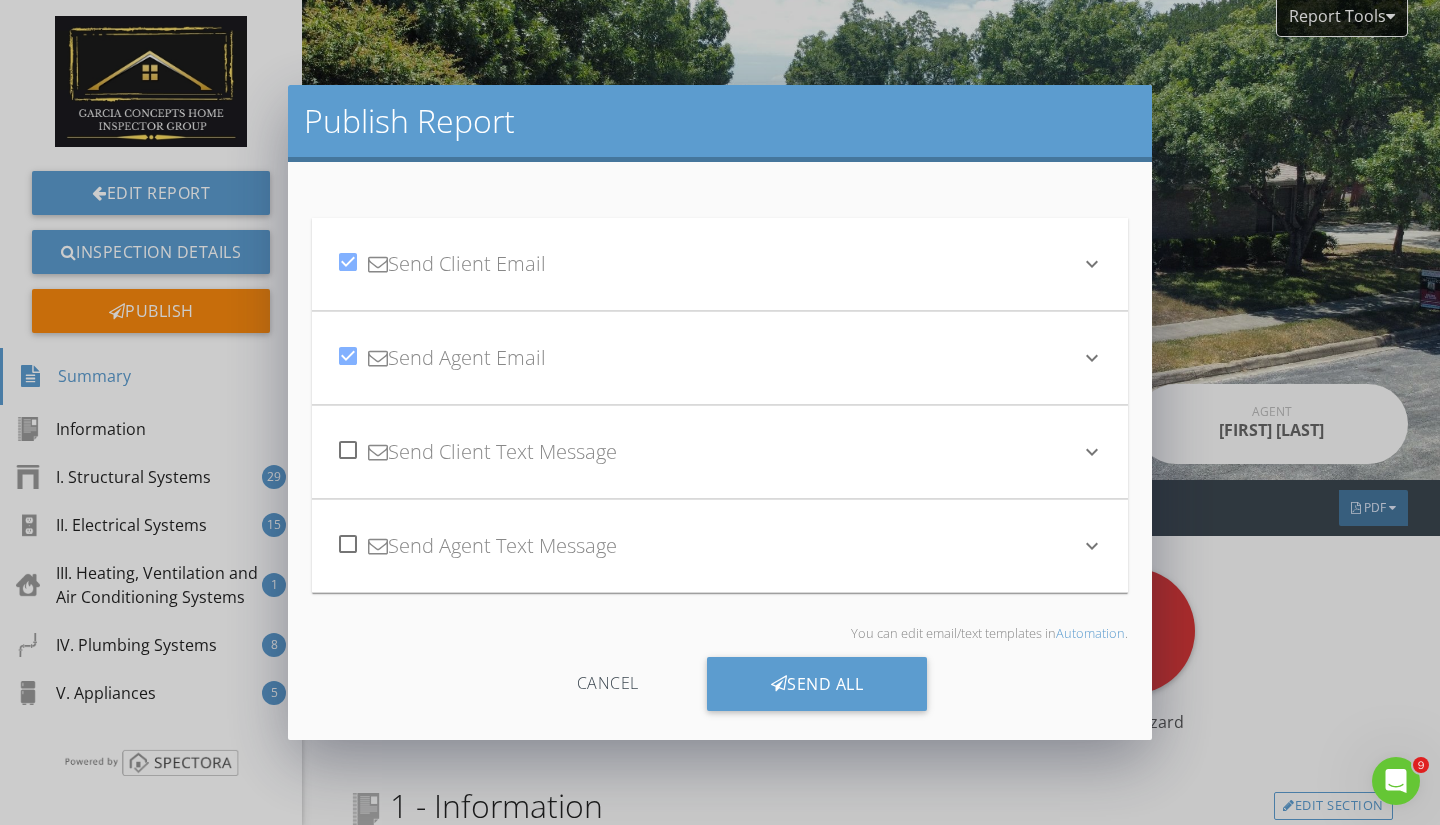 click on "Send All" at bounding box center (817, 684) 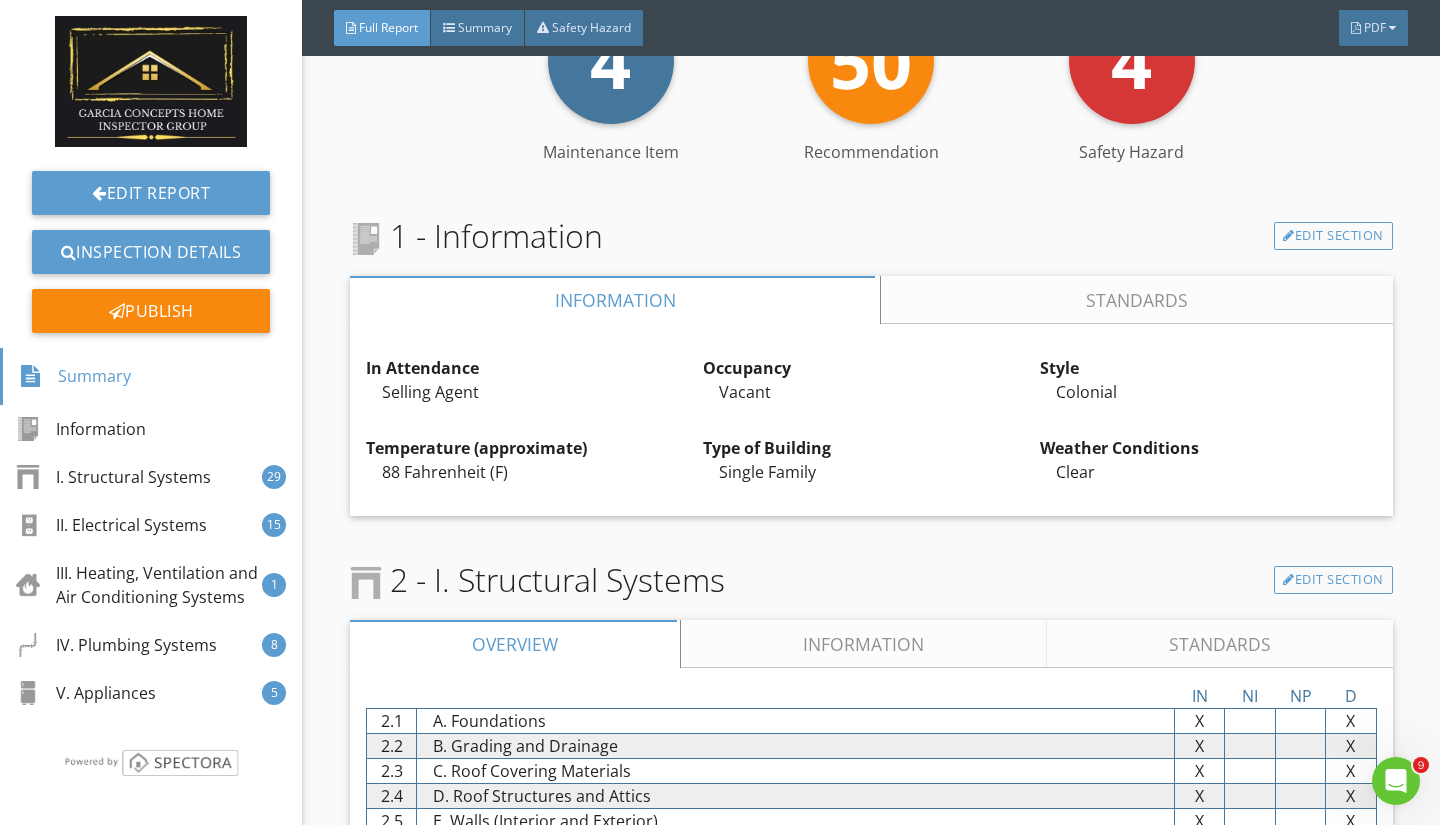 scroll, scrollTop: 480, scrollLeft: 0, axis: vertical 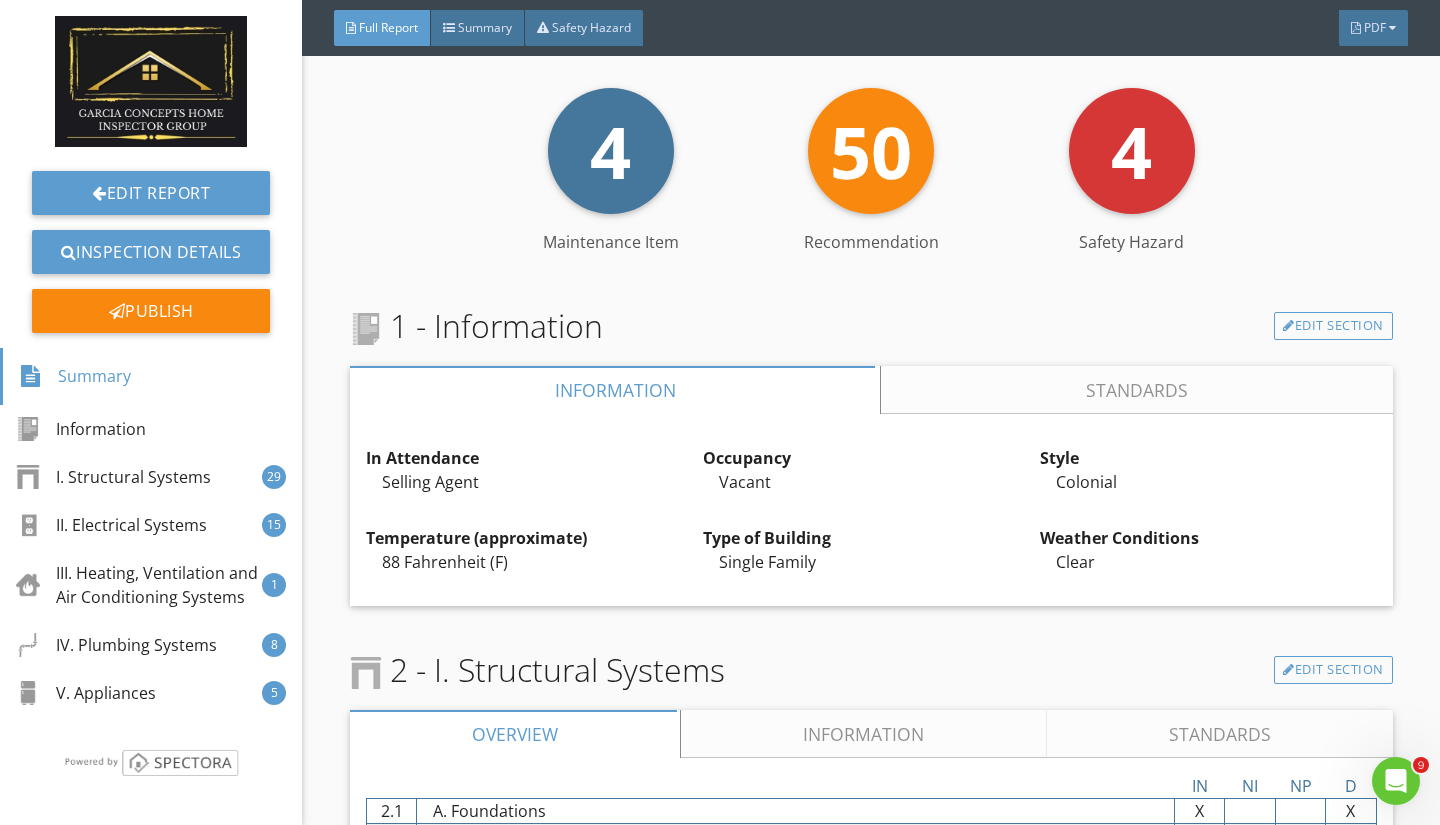 click on "Publish" at bounding box center (151, 311) 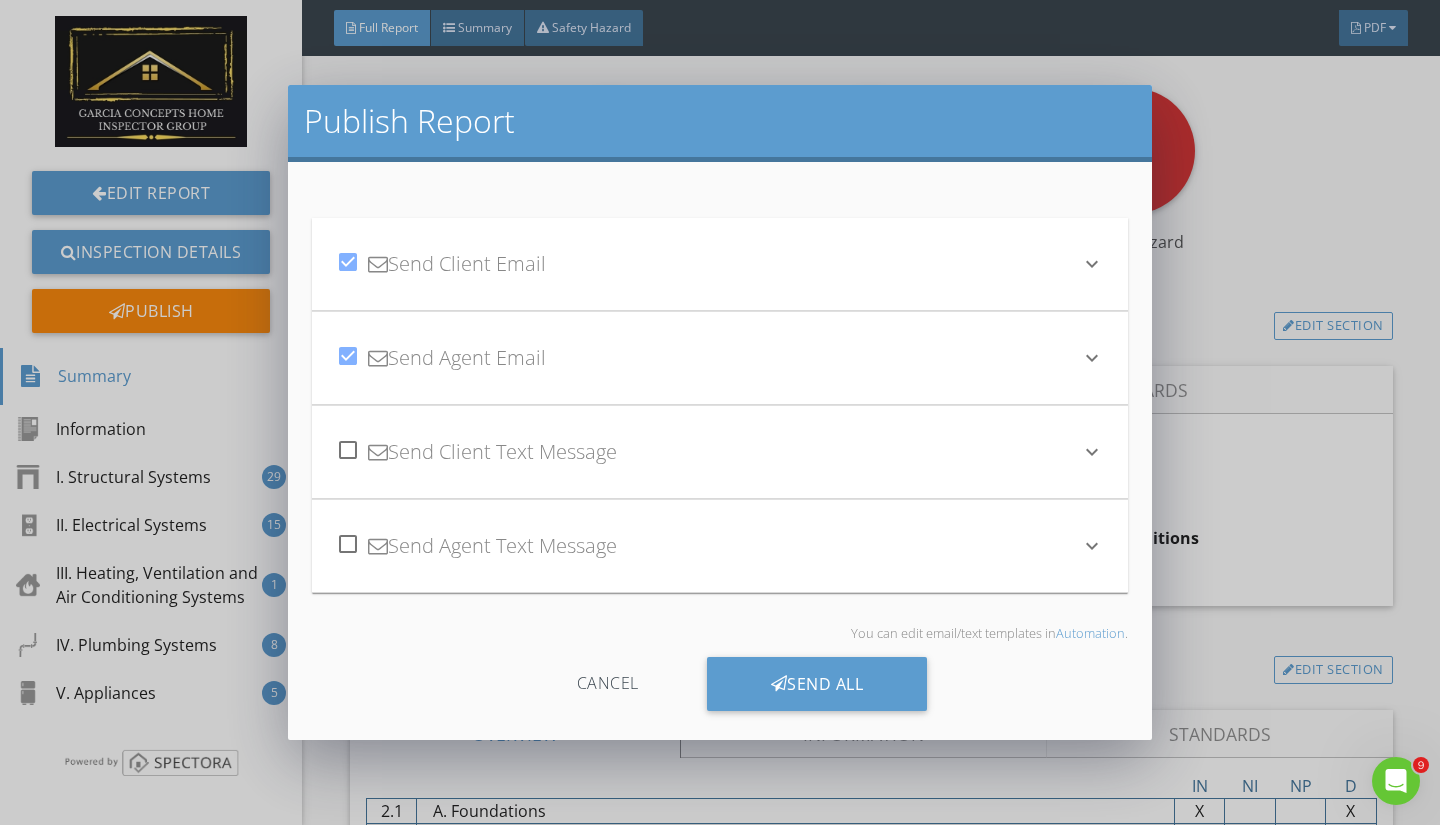 click on "Send All" at bounding box center [817, 684] 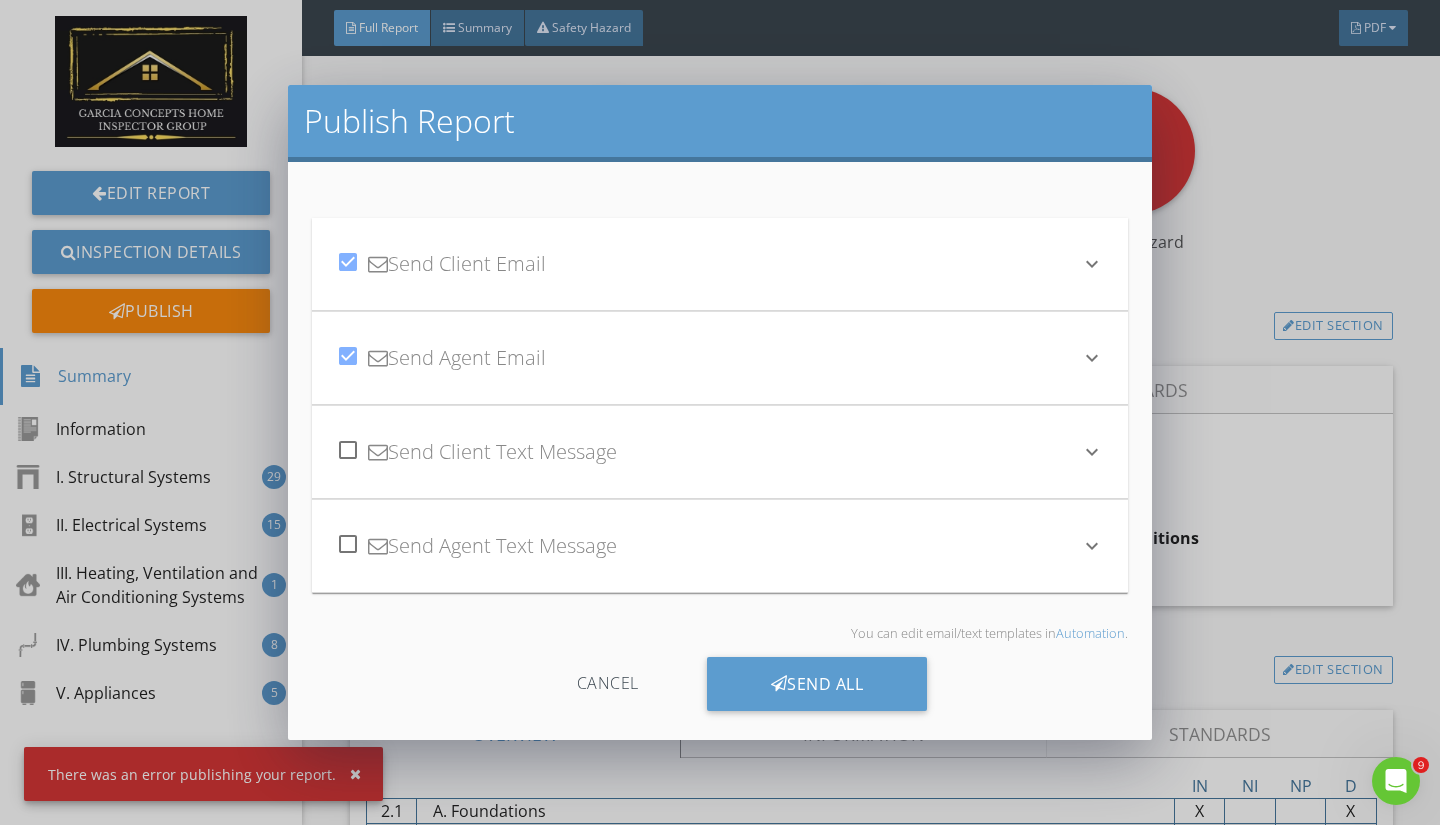 click on "Publish Report     check_box
Send Client Email
keyboard_arrow_down   Subject Your Home Inspection Report   Inline Style XLarge Large Normal Small Light Small/Light Bold Italic Underline Colors Ordered List Unordered List Insert Link Insert Image Insert Video Insert Table Code View Clear Formatting Hi Eliza, Your home inspection report is ready! View it here: Inspection Details Here's a few tips for reading your home inspection report. Let me know if you have any questions. Remember I'm here to help any way i can so don't be afraid to ask! Thank you! Enter text here check_box
Send Agent Email
keyboard_arrow_down   Subject Report Ready   Inline Style XLarge Large Normal Small Light Small/Light Bold Italic Underline Colors Ordered List Unordered List Insert Link Insert Image Insert Video Insert Table Code View Clear Formatting Hi jose, View TREC REI 7-6 Thank you! Enter text here" at bounding box center [720, 412] 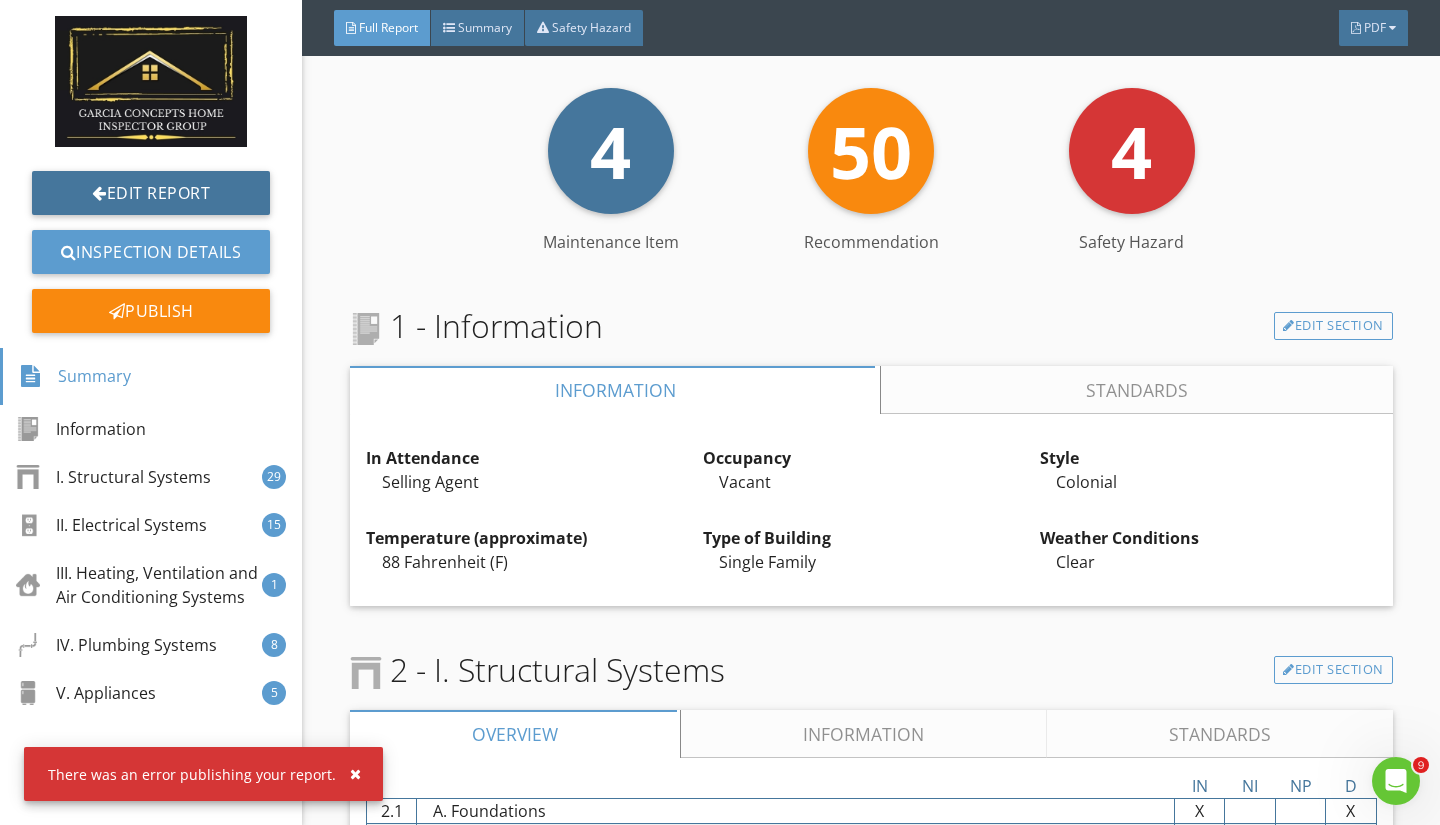 click on "Edit Report" at bounding box center [151, 193] 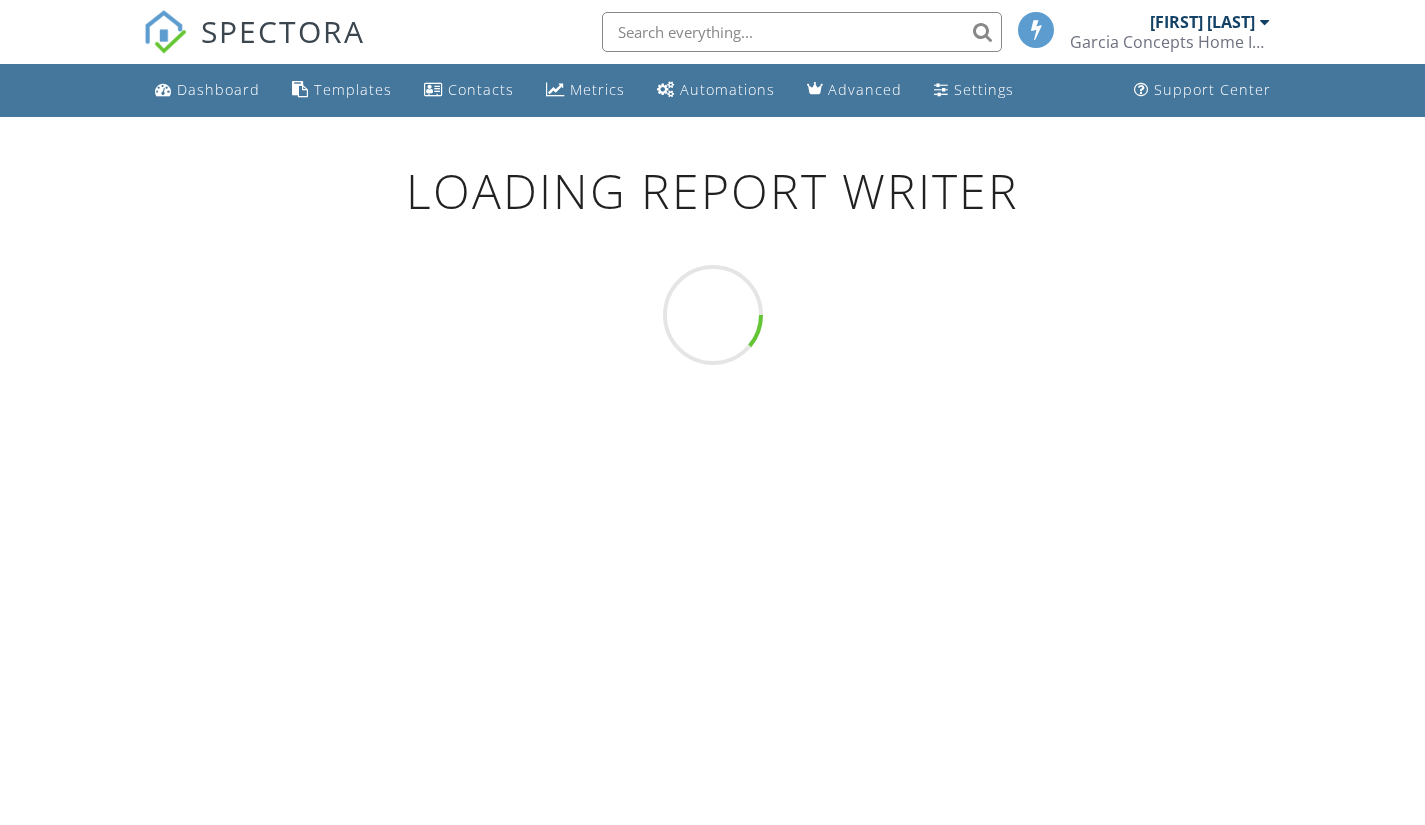 scroll, scrollTop: 0, scrollLeft: 0, axis: both 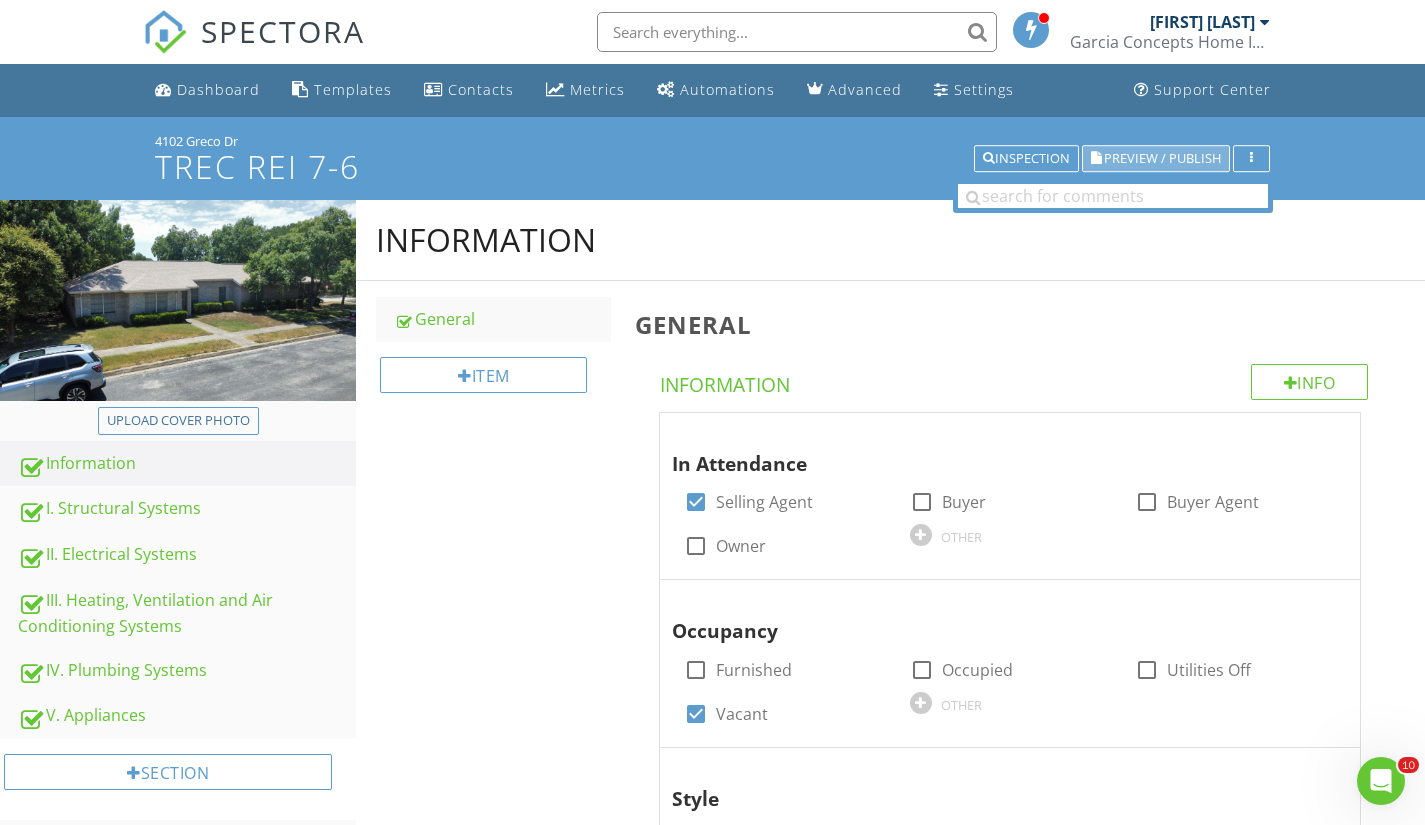 click on "Preview / Publish" at bounding box center (1156, 159) 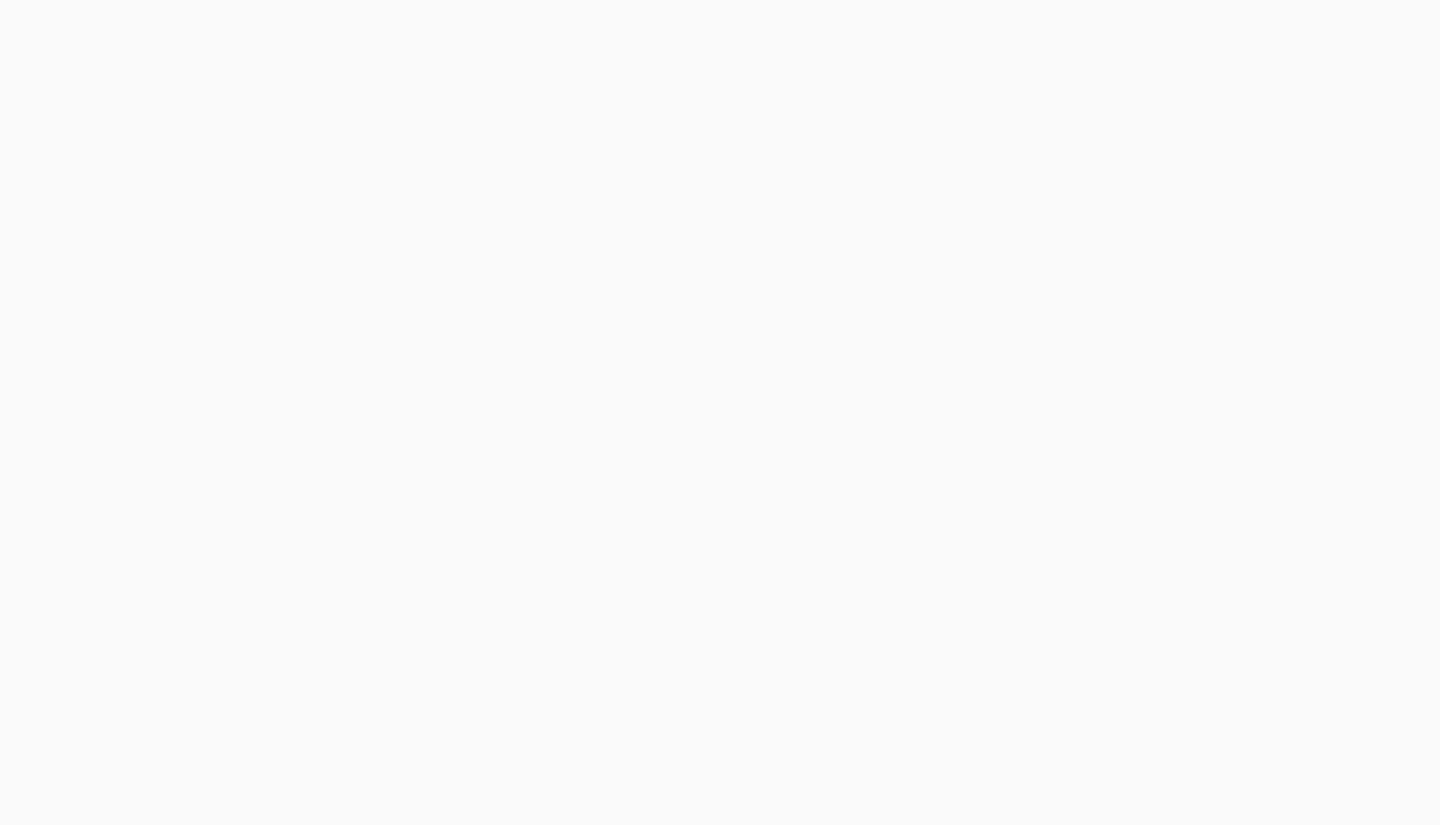 scroll, scrollTop: 0, scrollLeft: 0, axis: both 